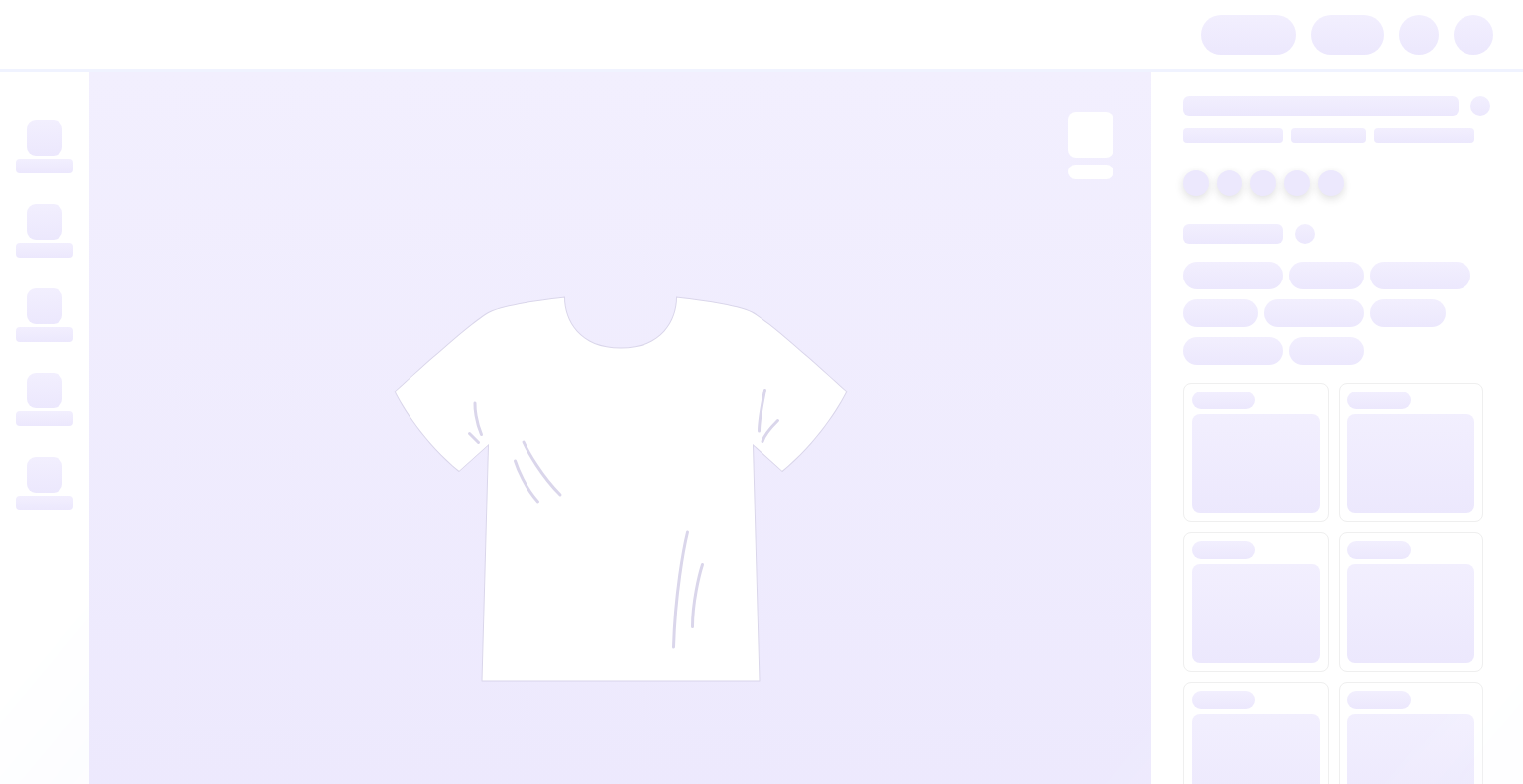 scroll, scrollTop: 0, scrollLeft: 0, axis: both 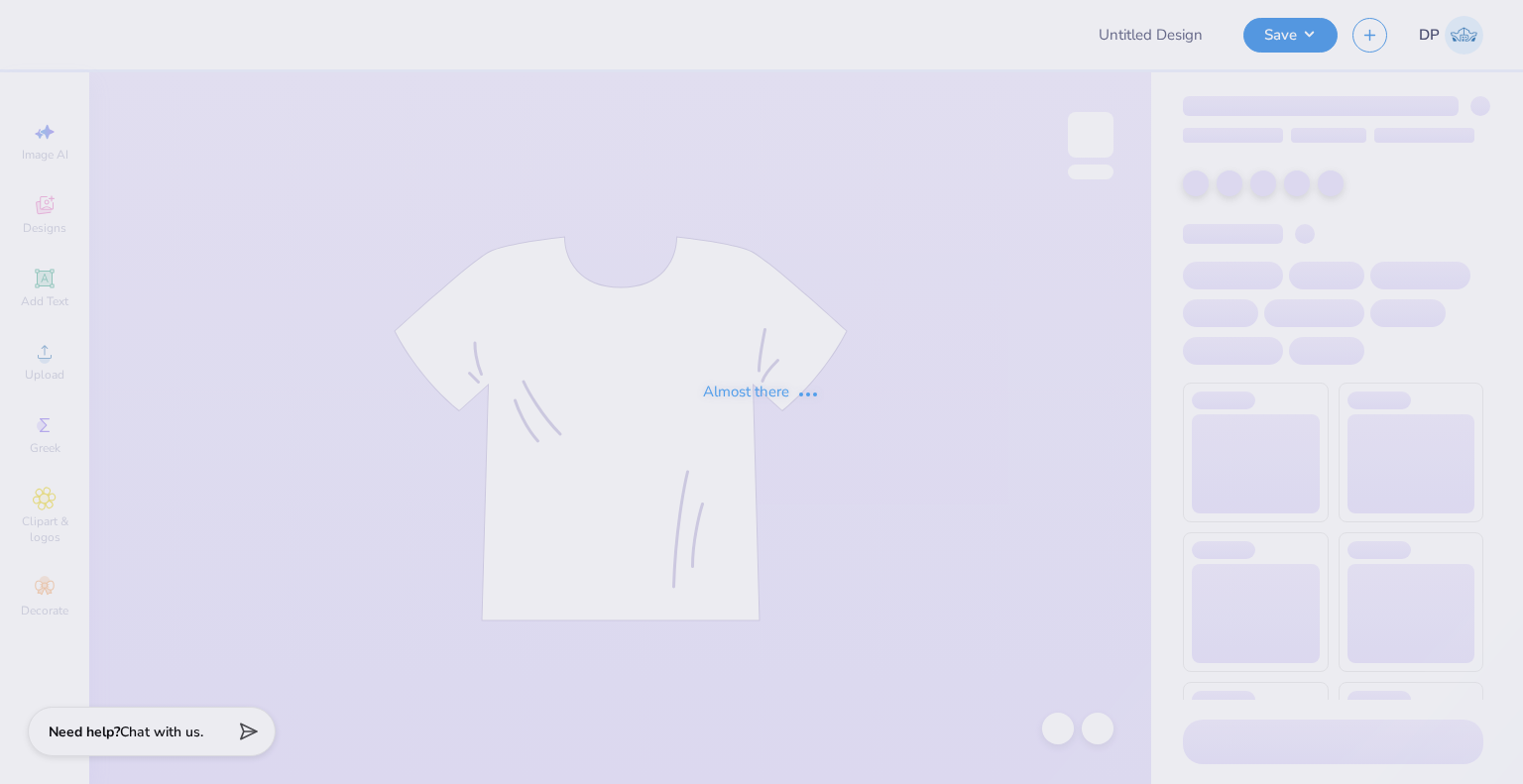 type on "hoco 2025" 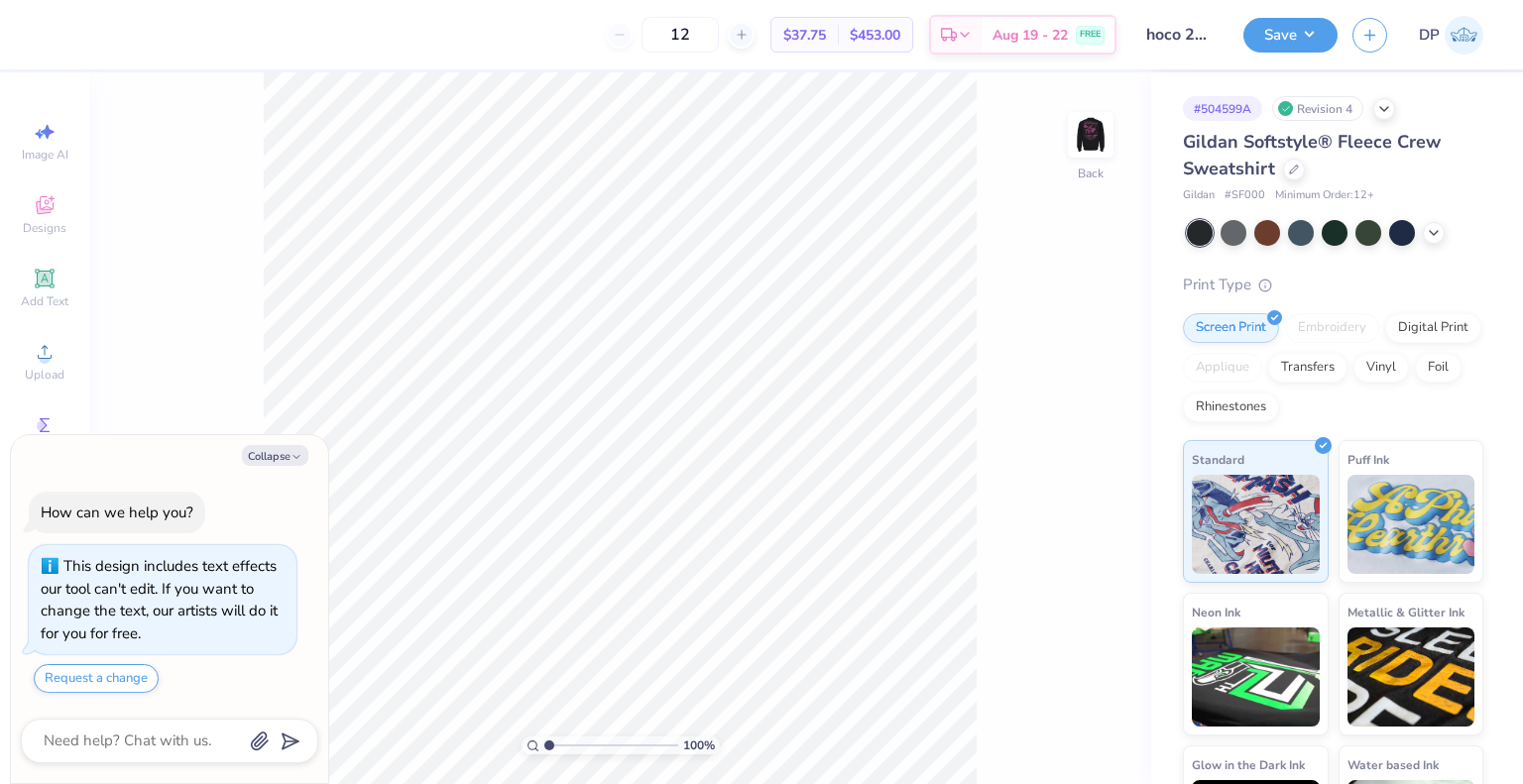 drag, startPoint x: 1073, startPoint y: 143, endPoint x: 1067, endPoint y: 184, distance: 41.436699 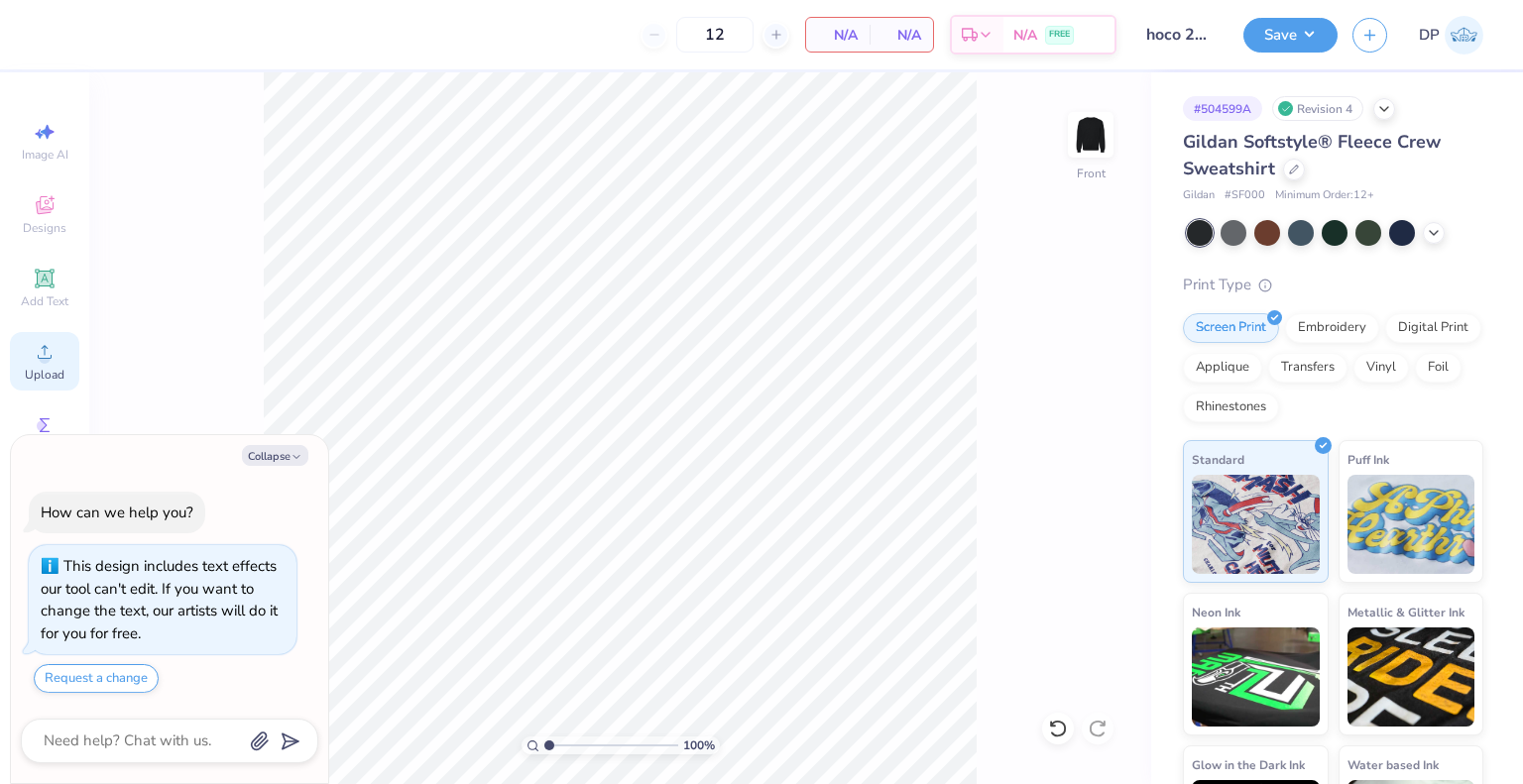 click 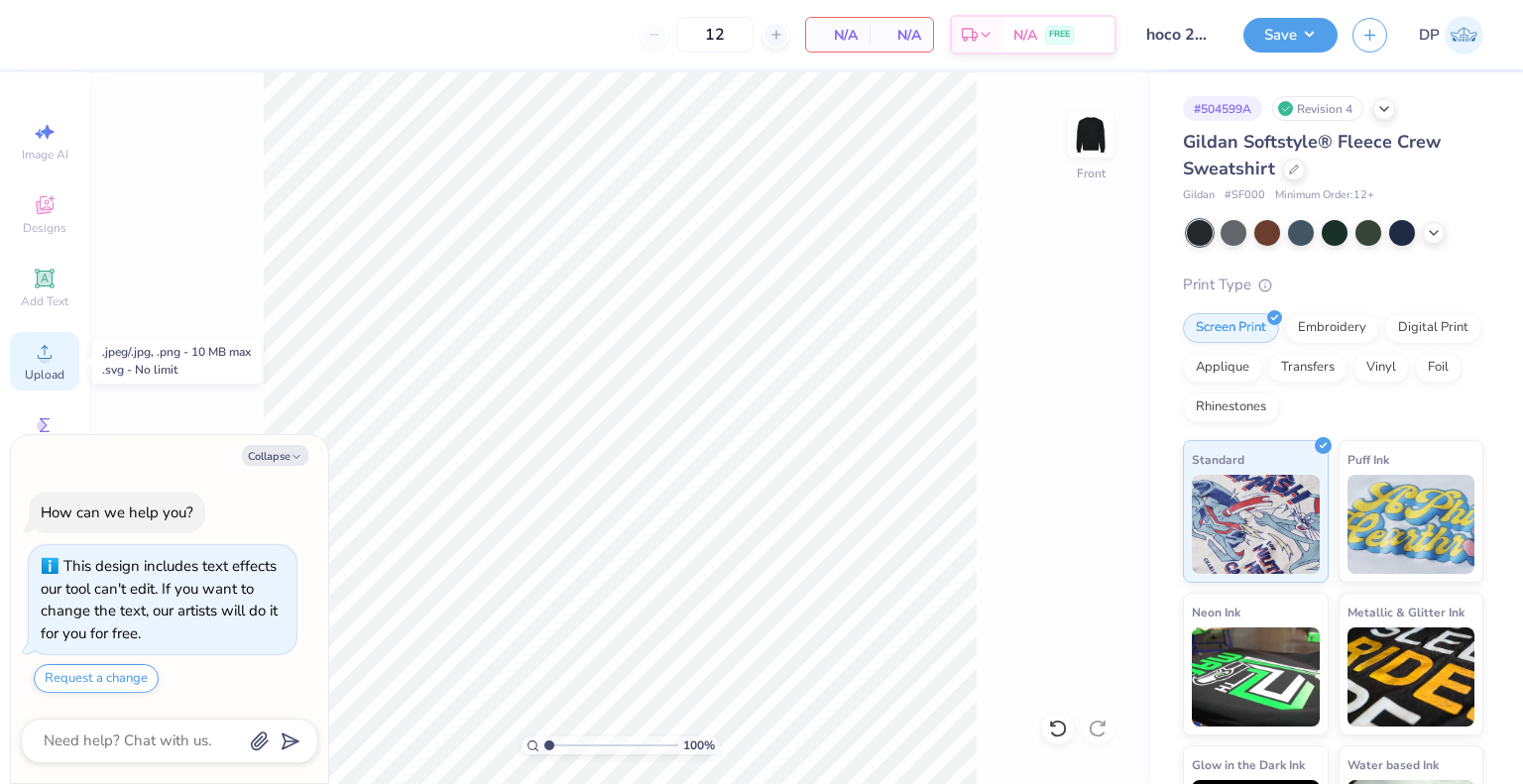 type on "x" 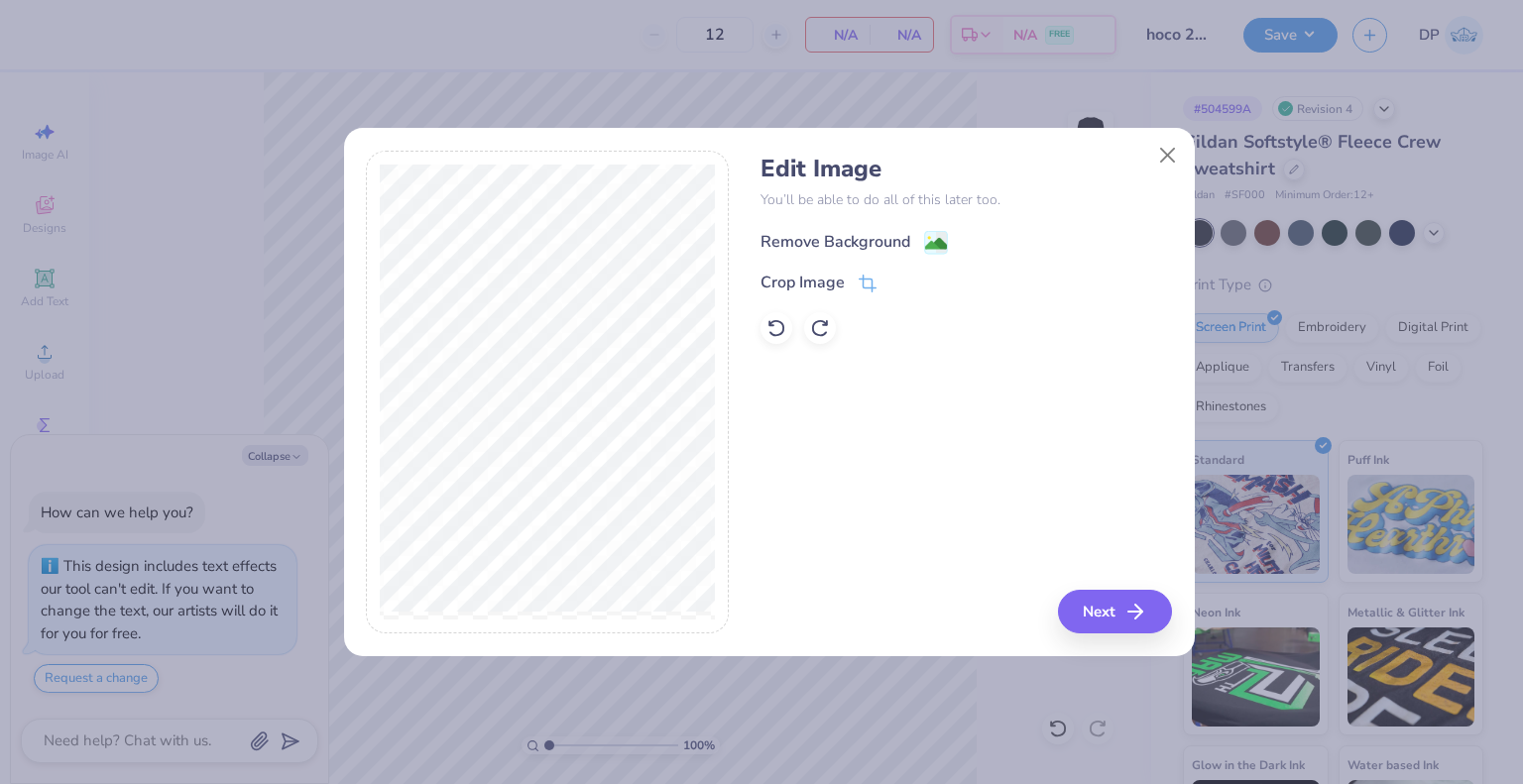 click on "Remove Background" at bounding box center (854, 242) 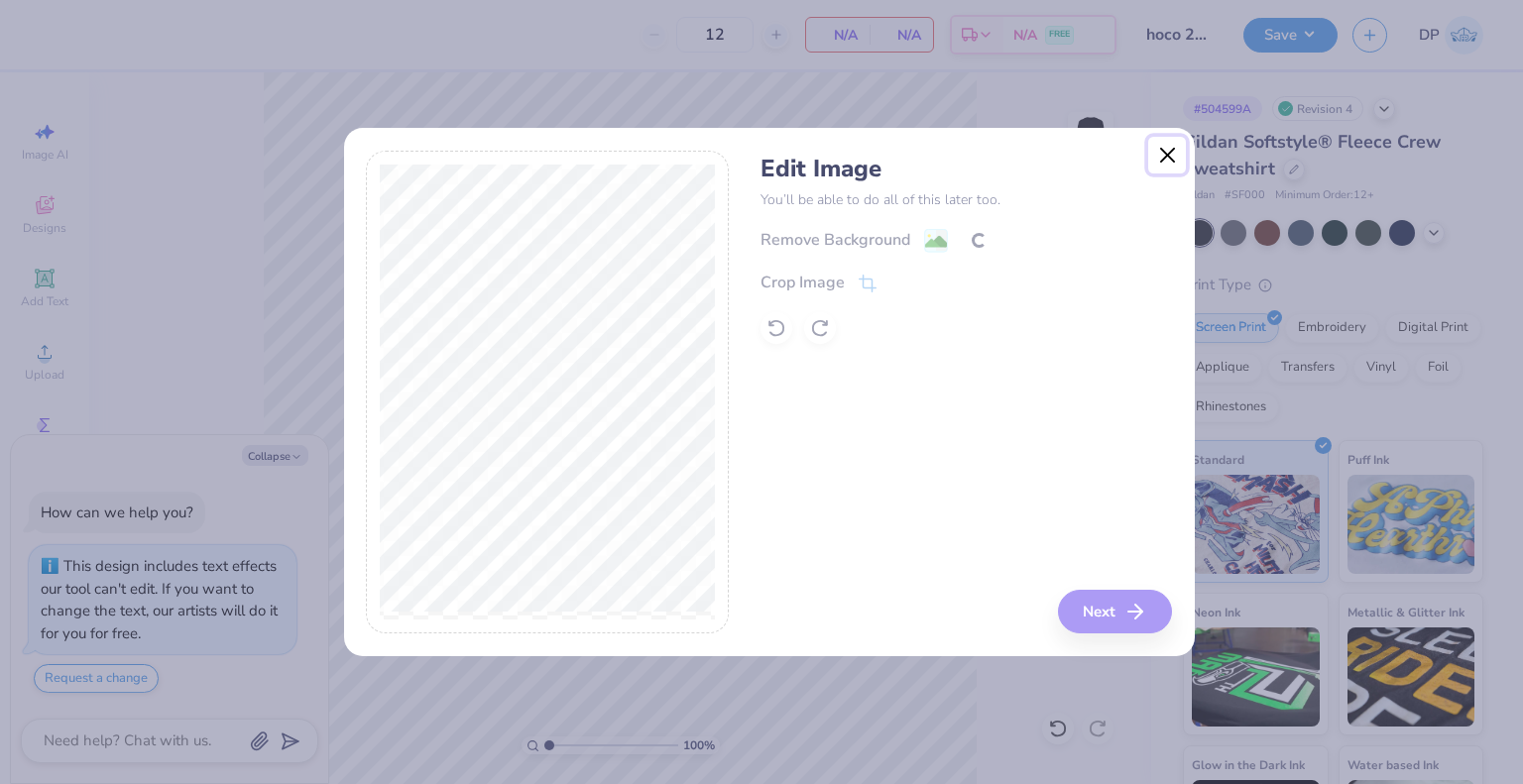 click at bounding box center [1167, 156] 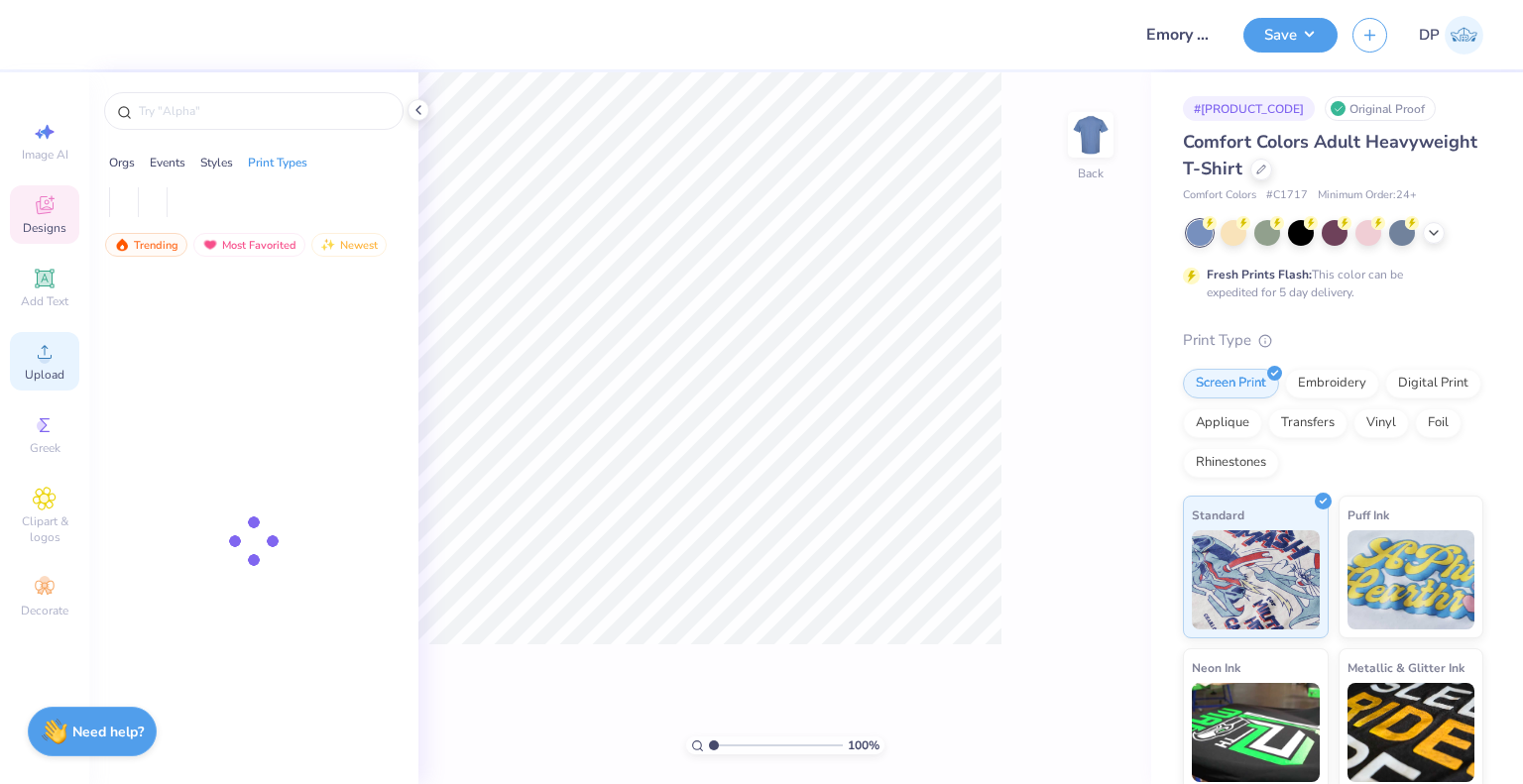 scroll, scrollTop: 0, scrollLeft: 0, axis: both 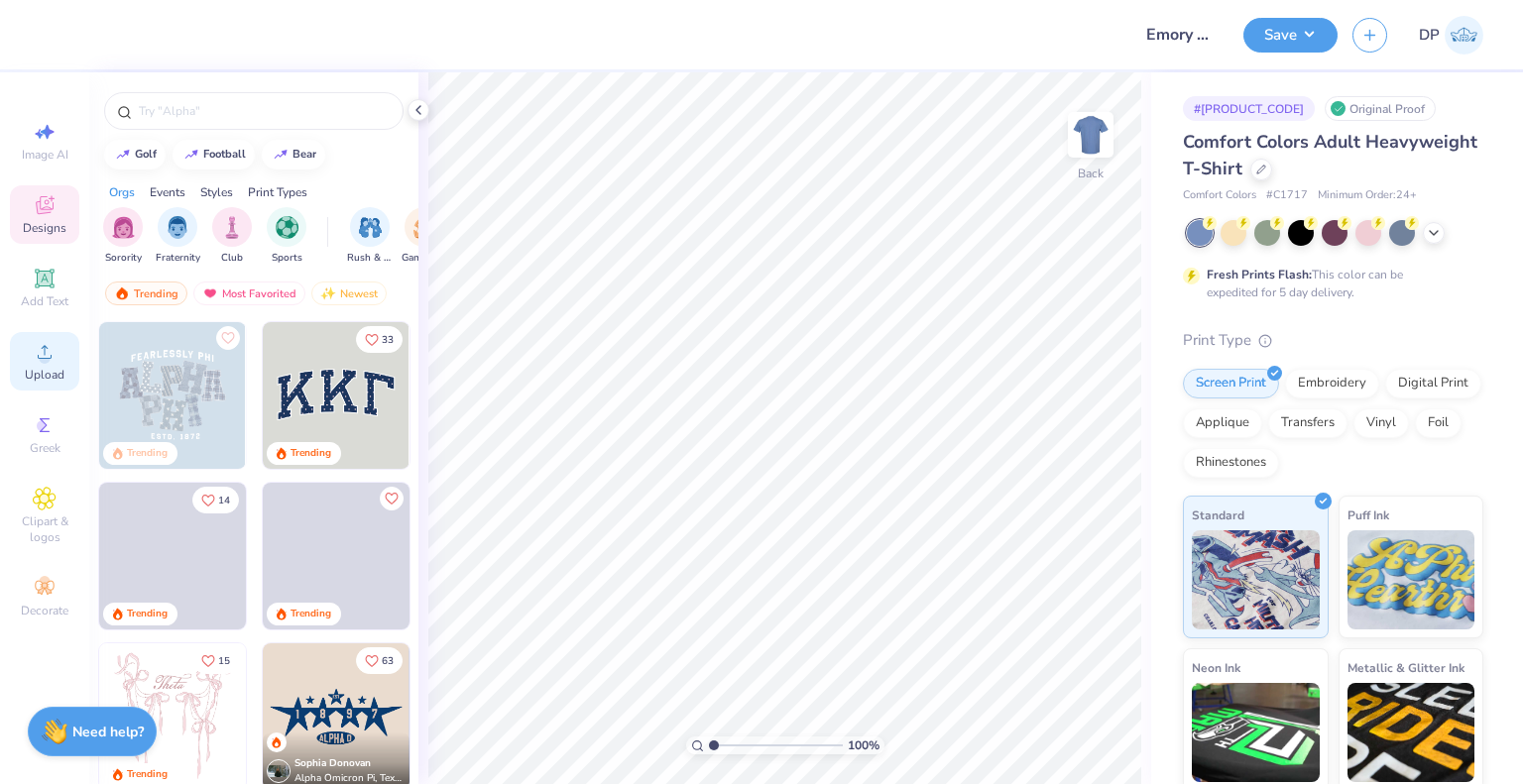 click on "Upload" at bounding box center [45, 375] 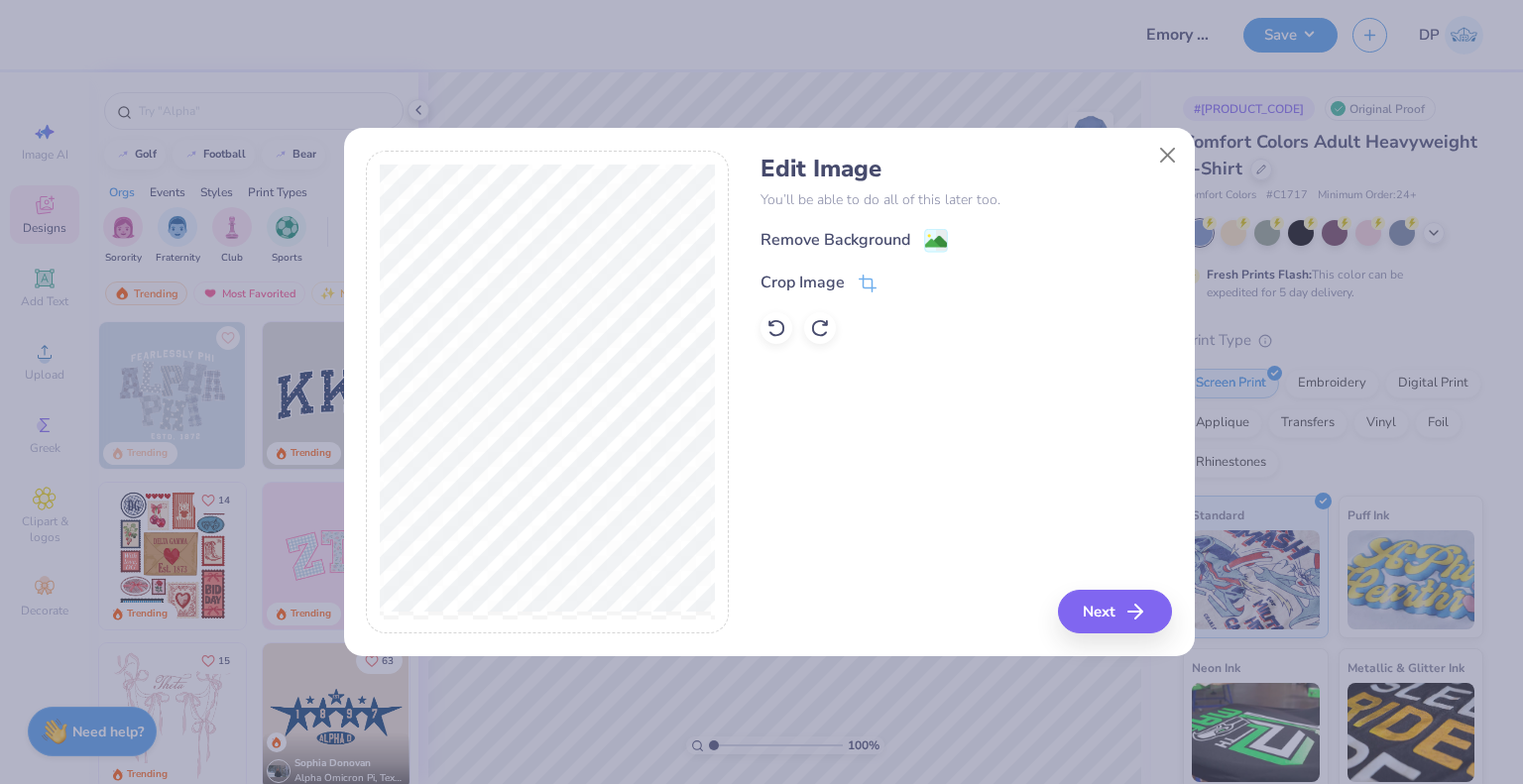 click on "Remove Background Crop Image" at bounding box center (966, 285) 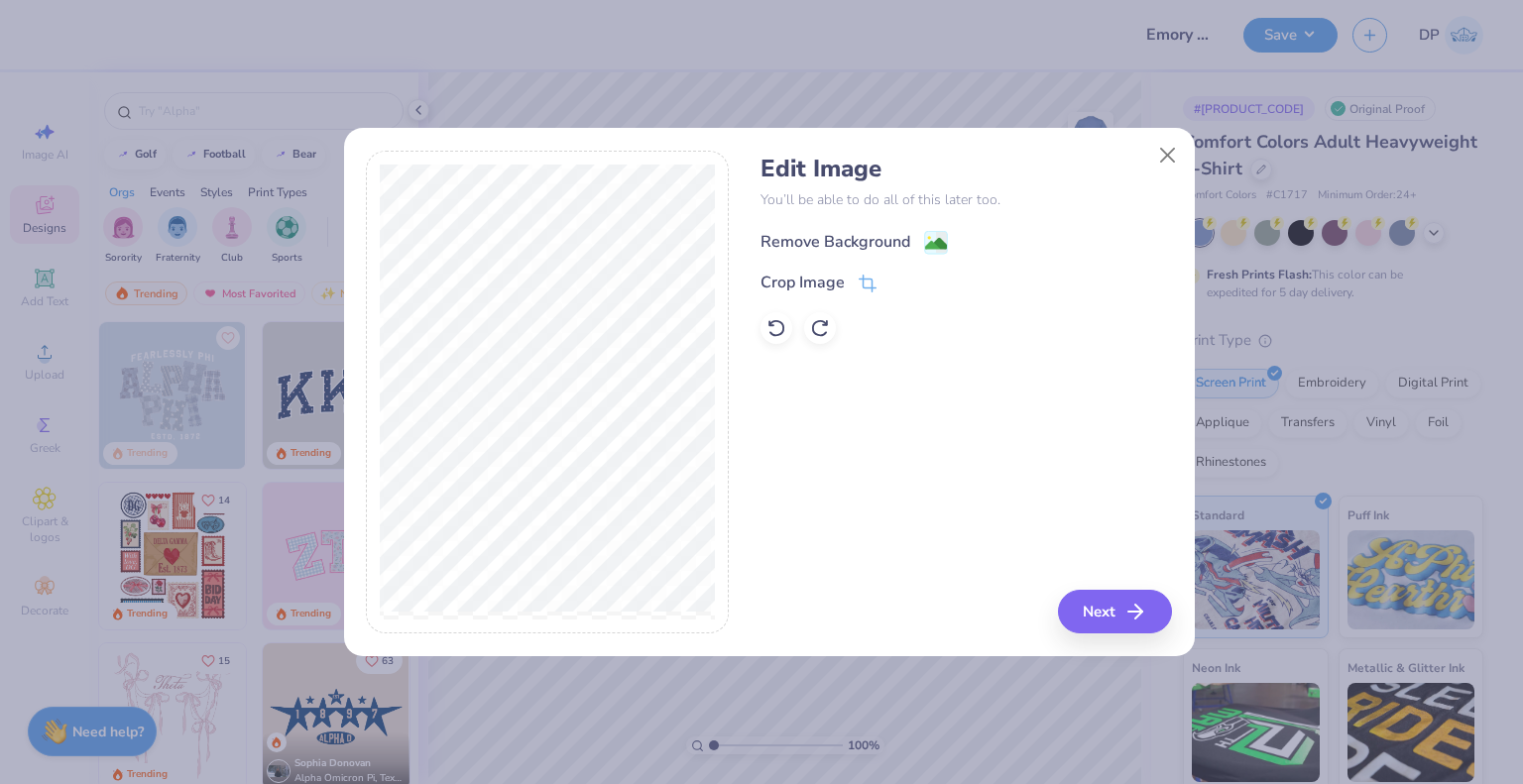 click on "Remove Background" at bounding box center [835, 242] 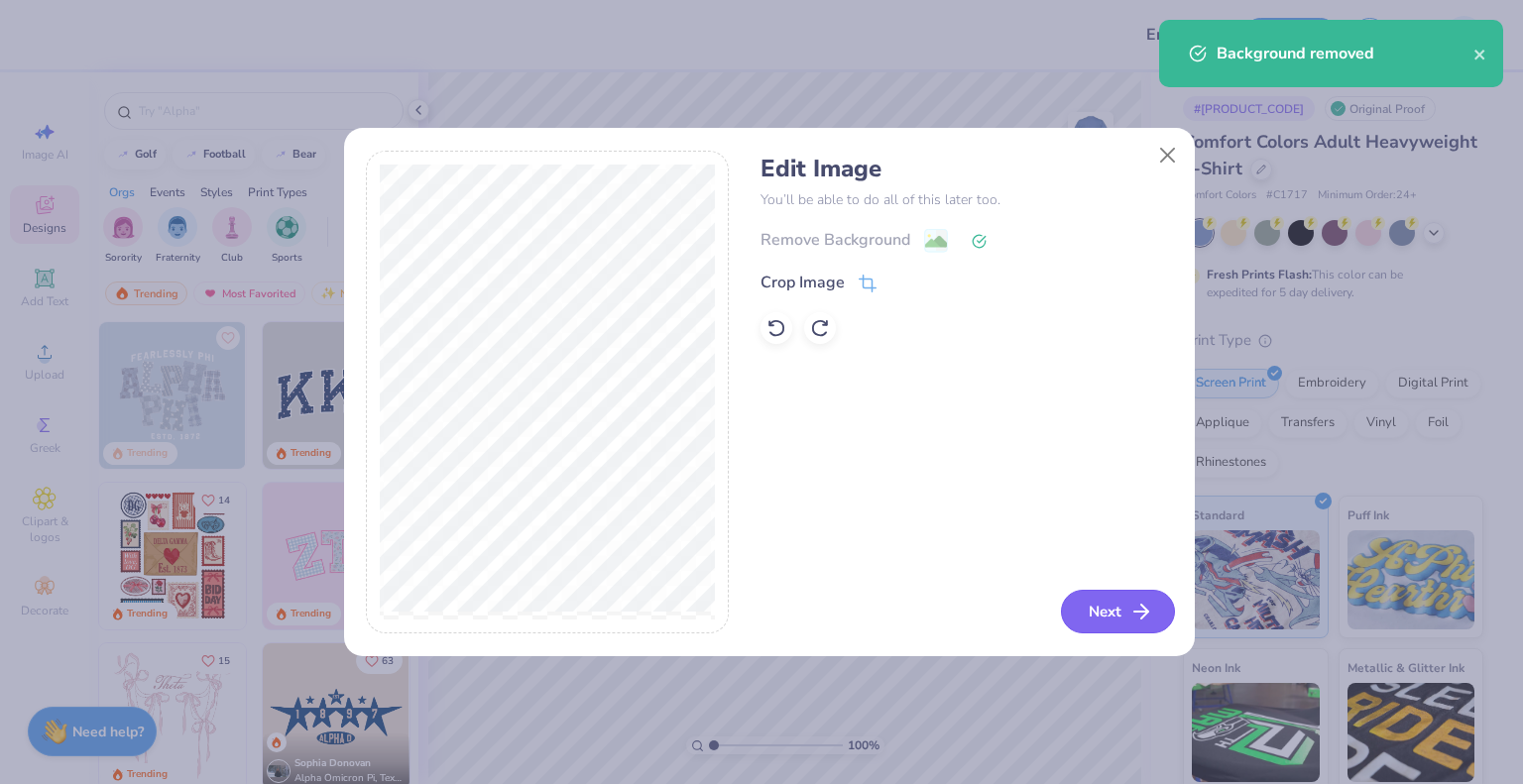 click on "Next" at bounding box center [1117, 612] 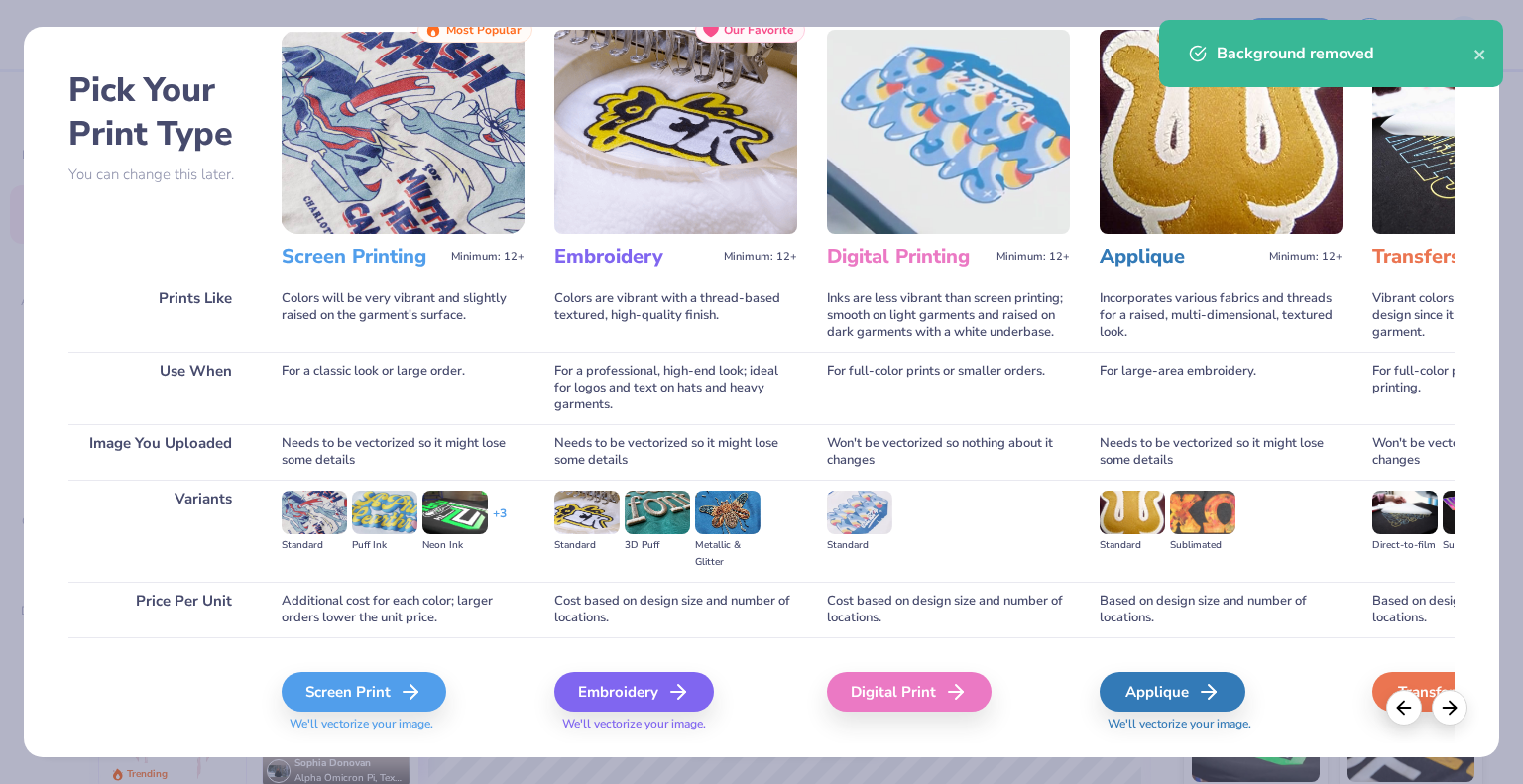 scroll, scrollTop: 104, scrollLeft: 0, axis: vertical 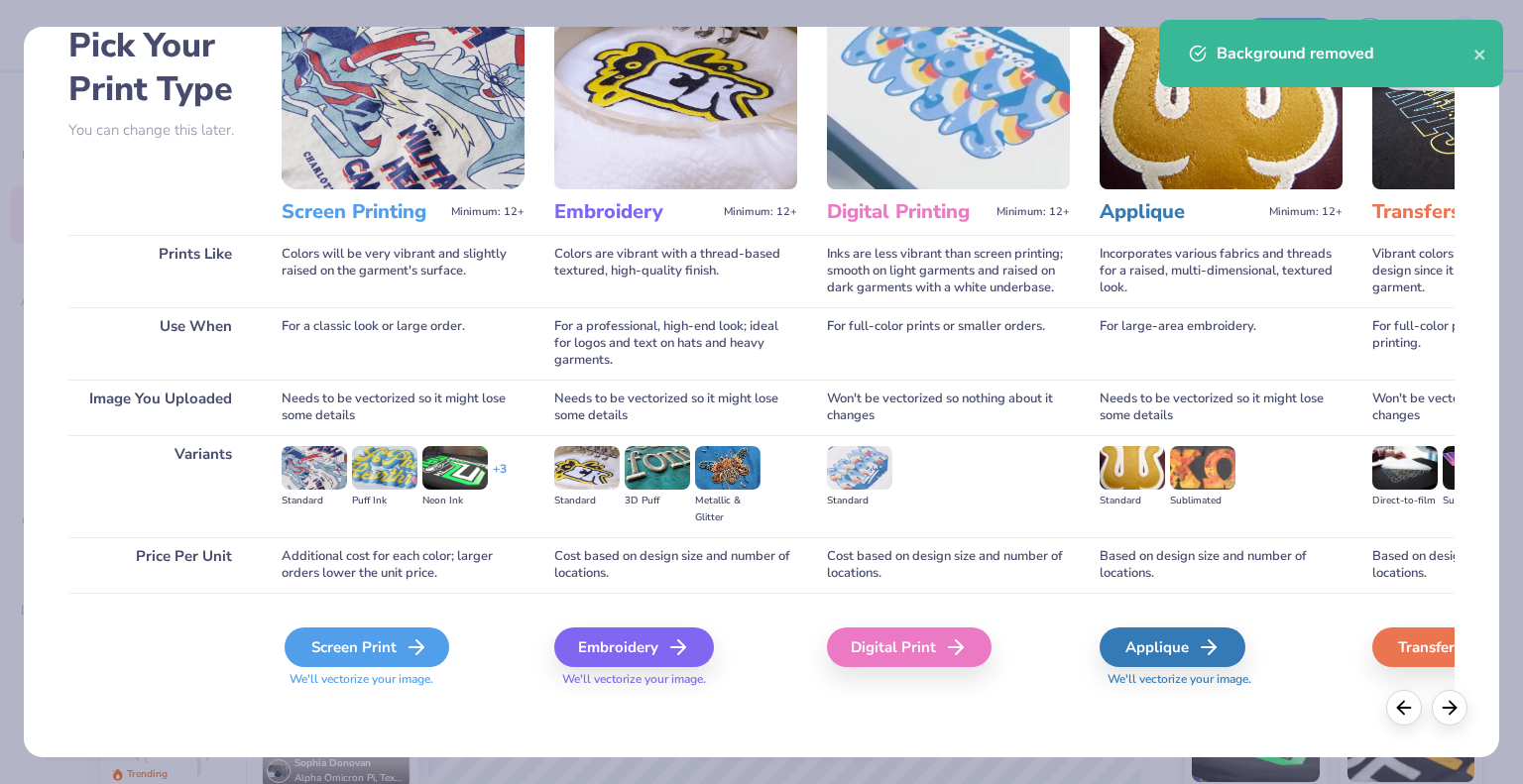 click 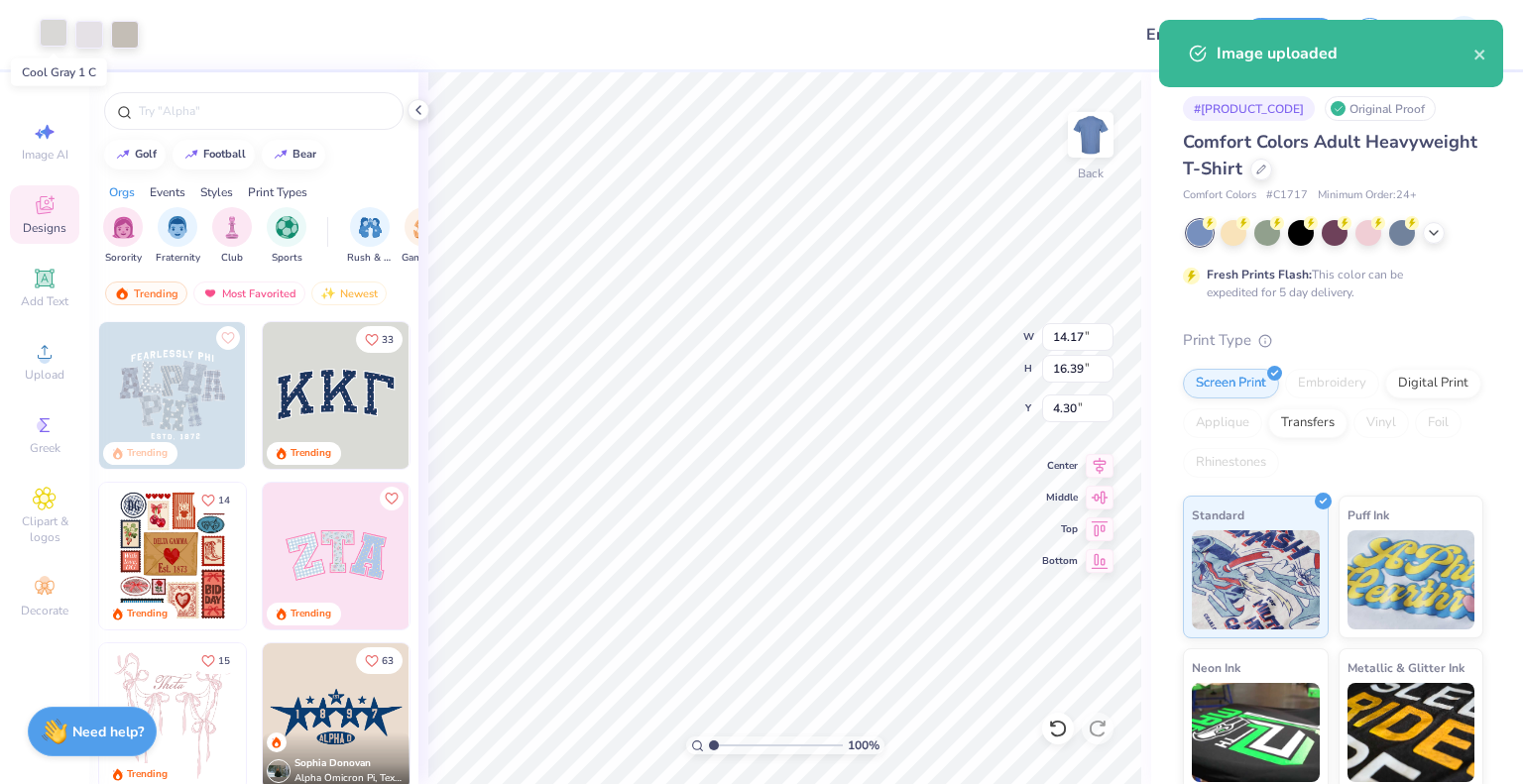 click at bounding box center [54, 33] 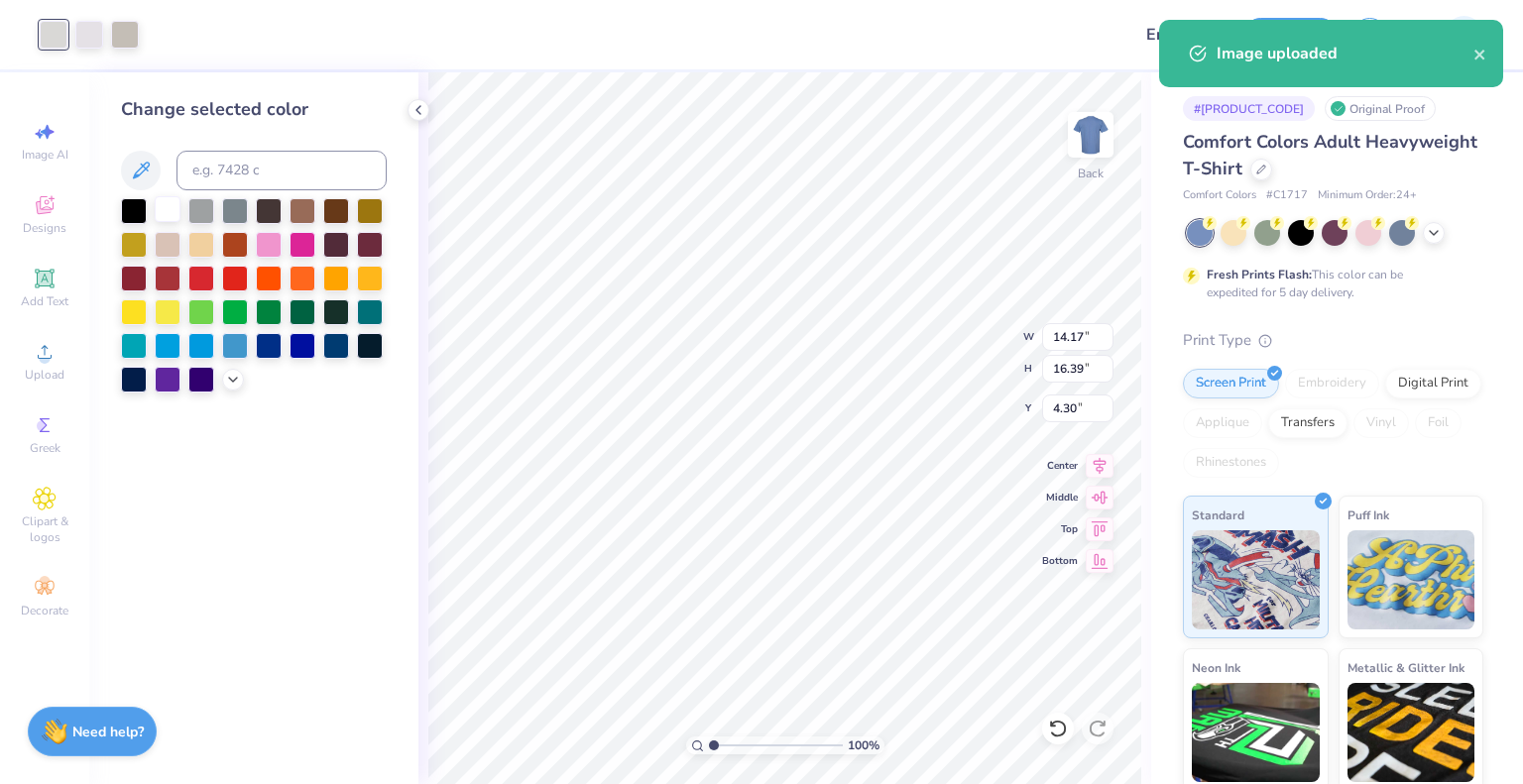 click at bounding box center [168, 209] 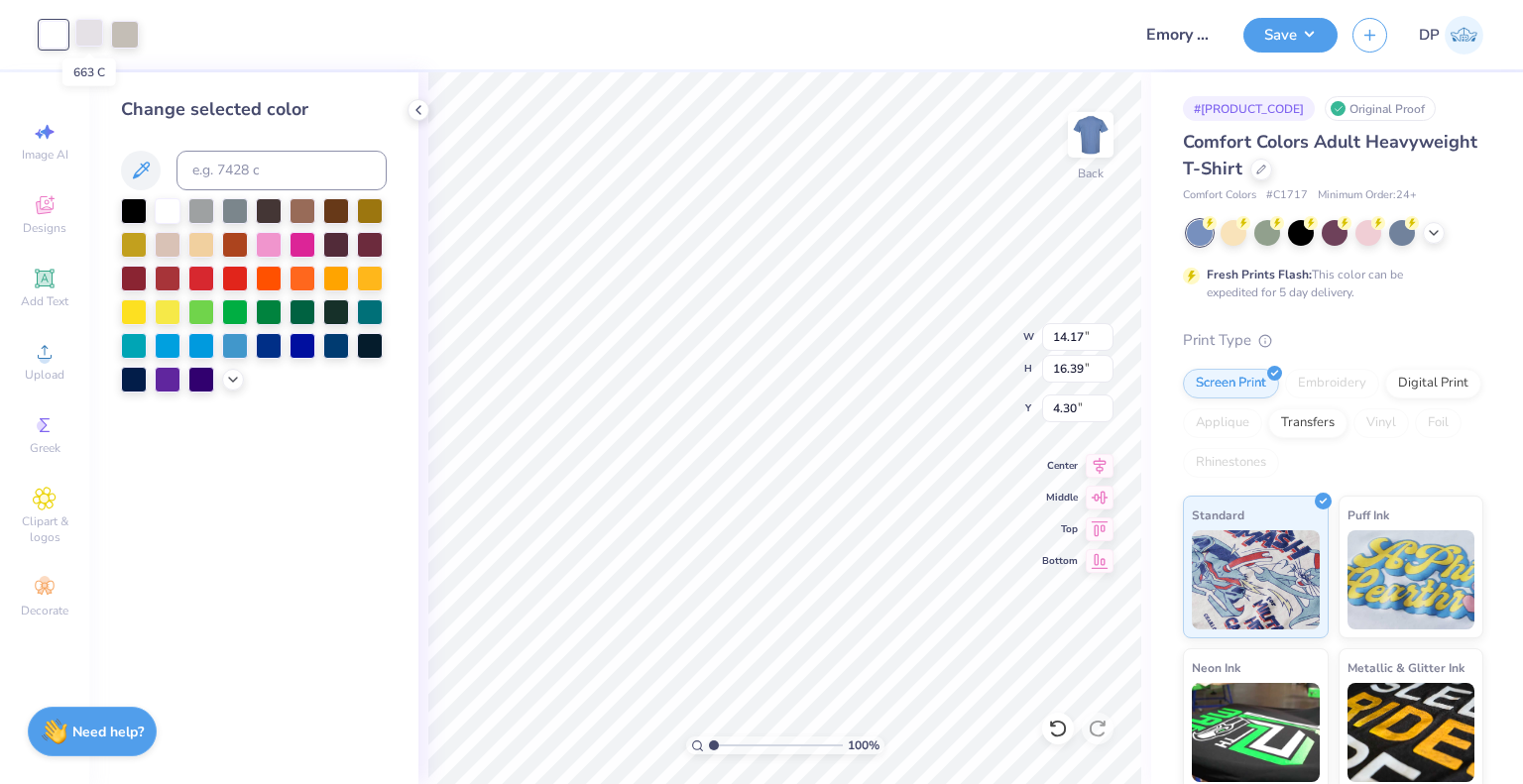 click at bounding box center (89, 33) 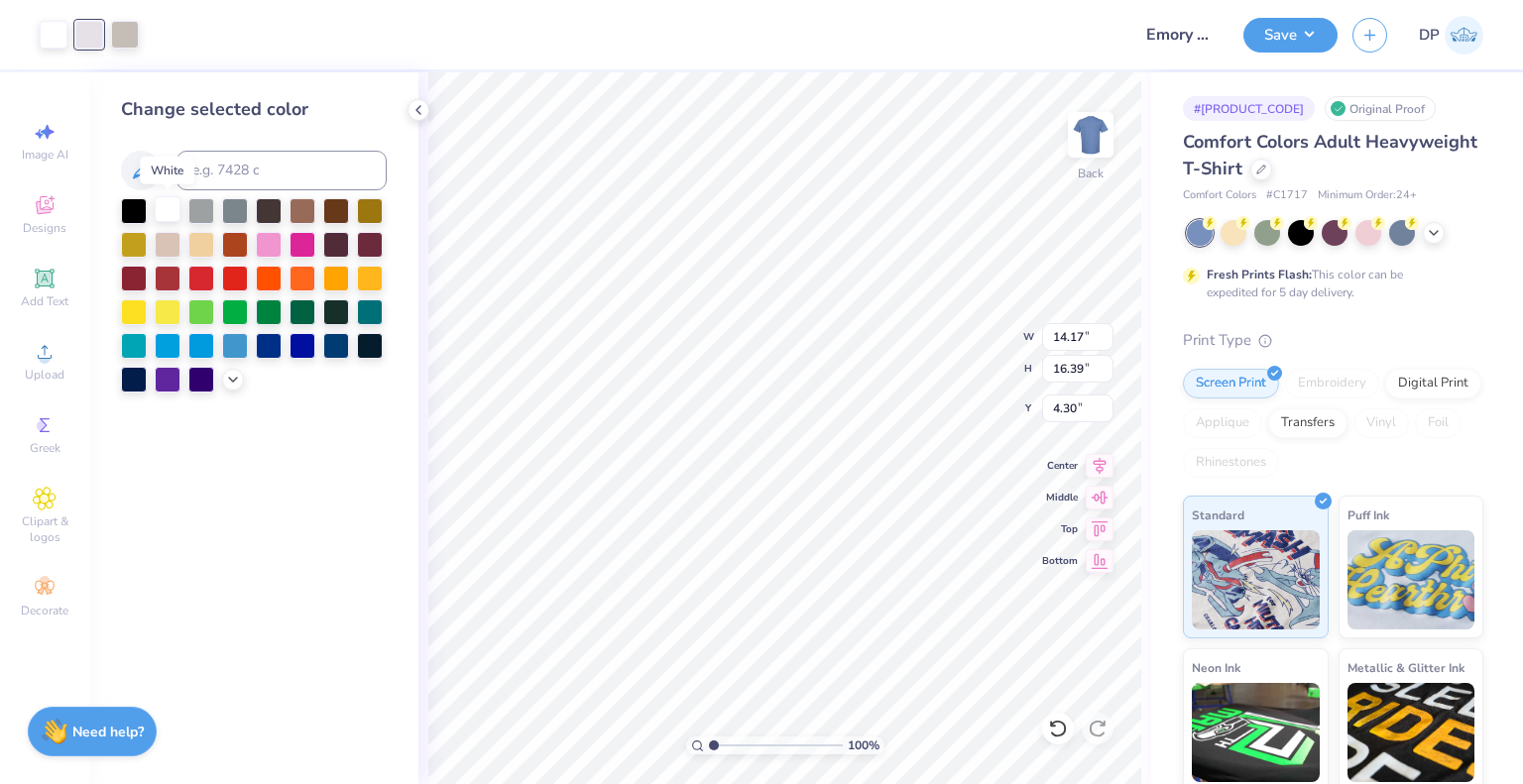 click at bounding box center [168, 209] 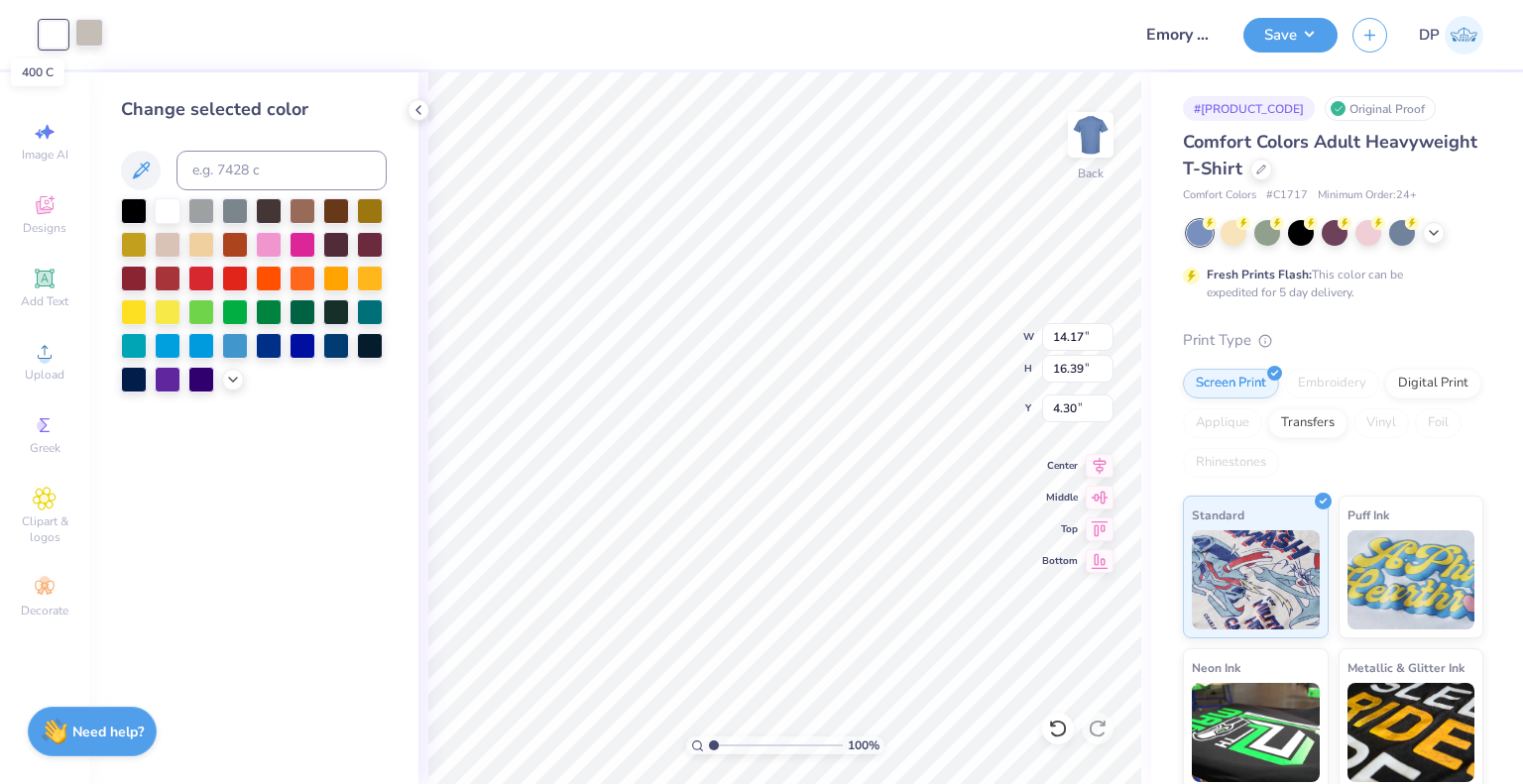 click at bounding box center (89, 33) 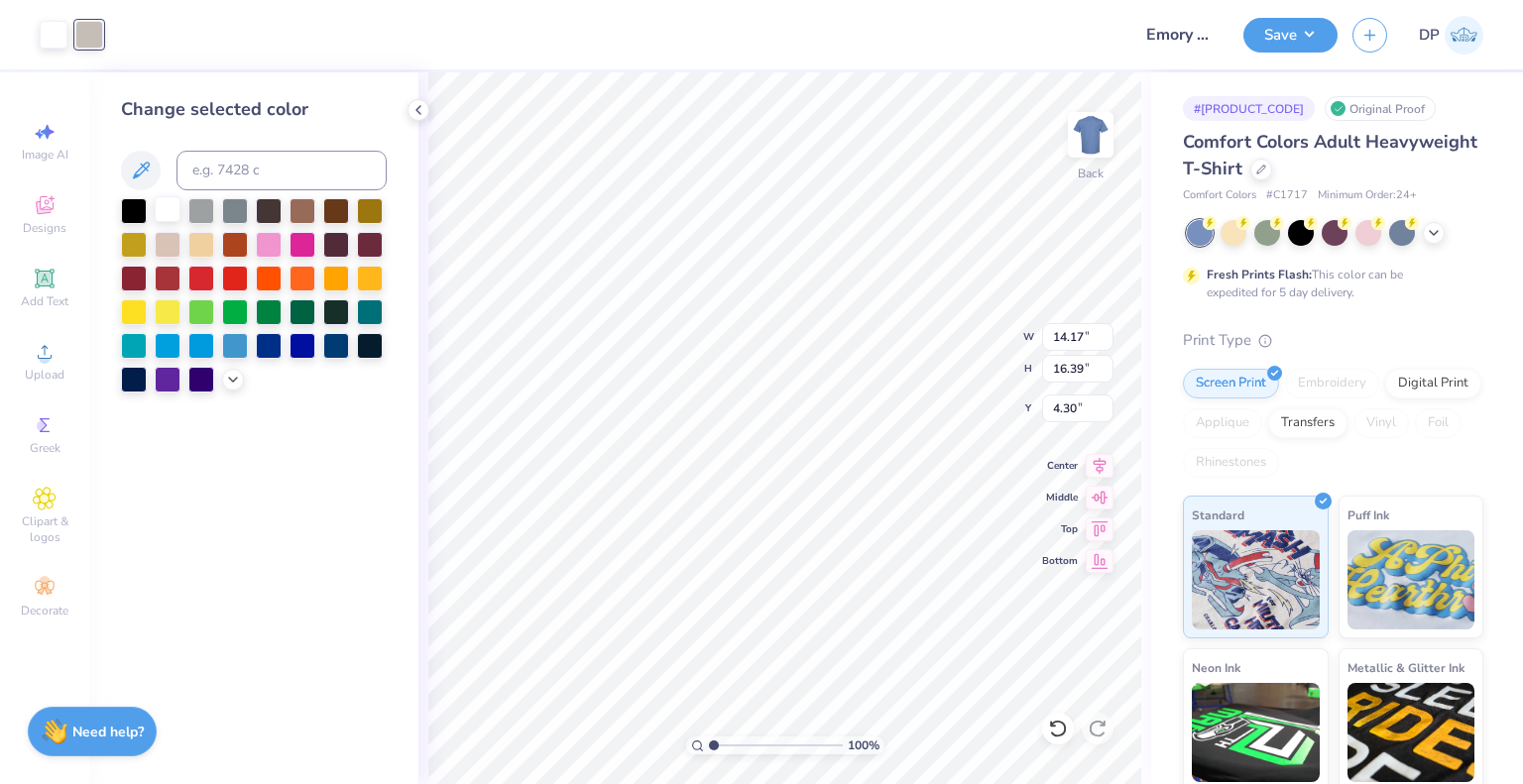 click at bounding box center (168, 209) 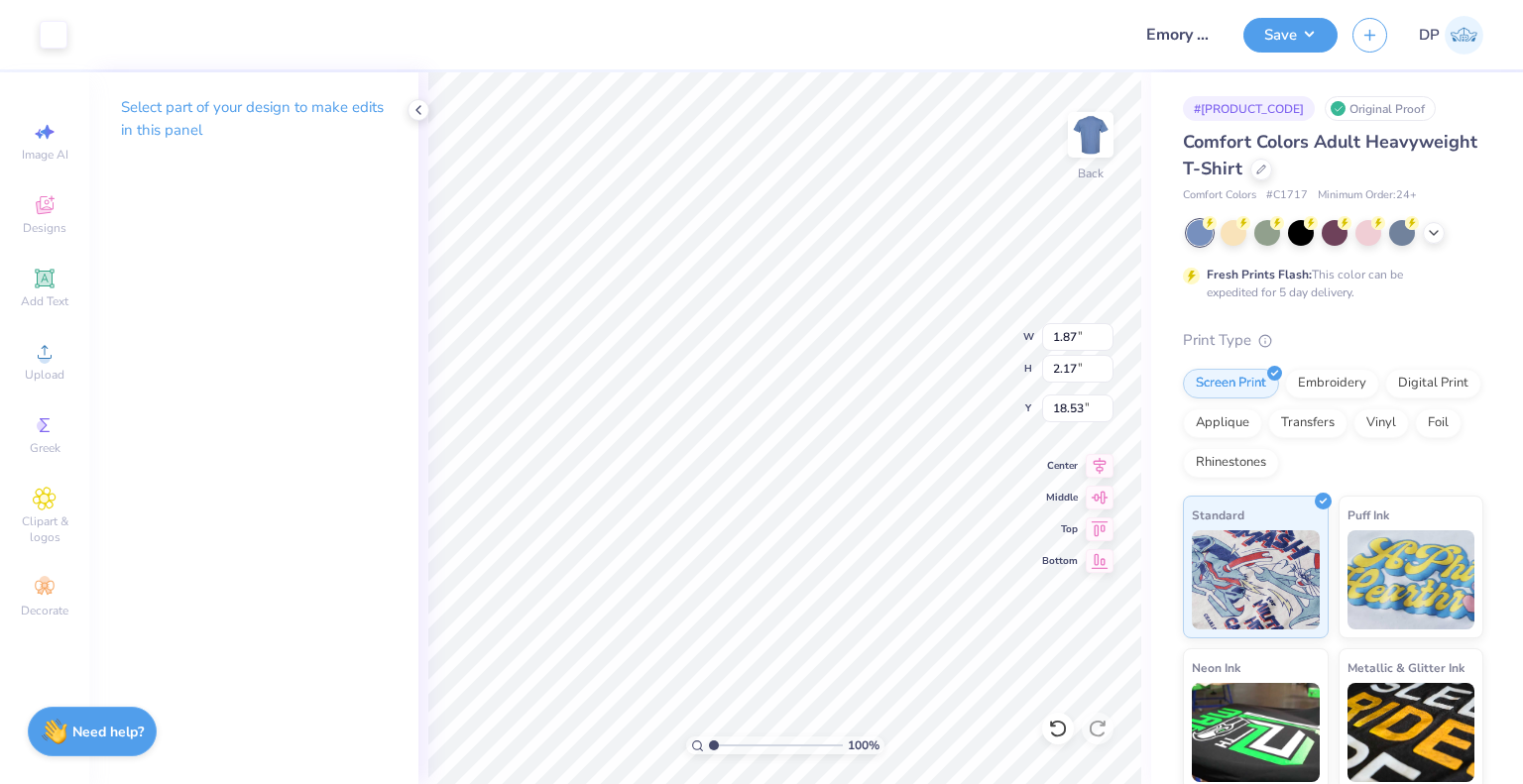 type on "1.87" 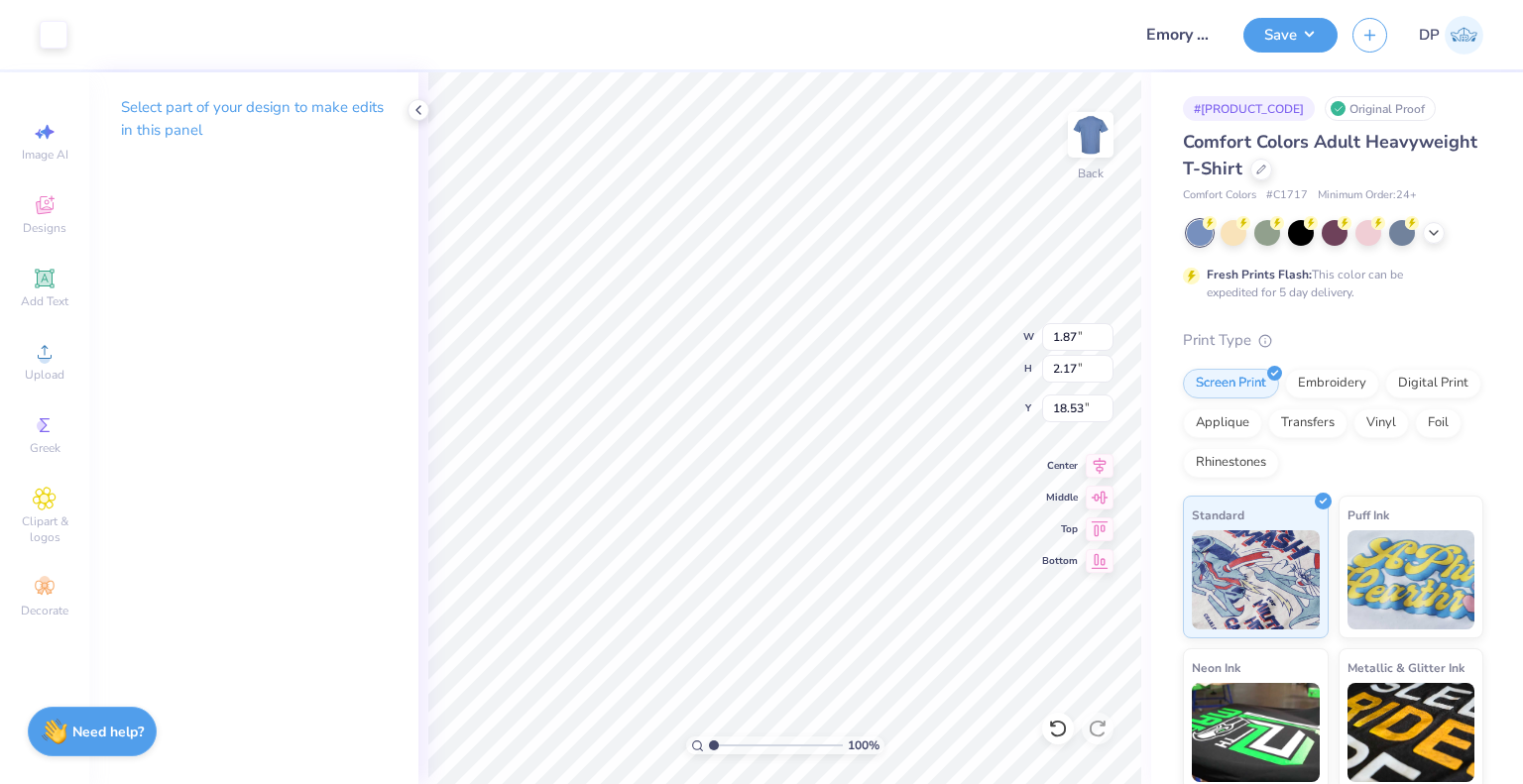 type on "2.99" 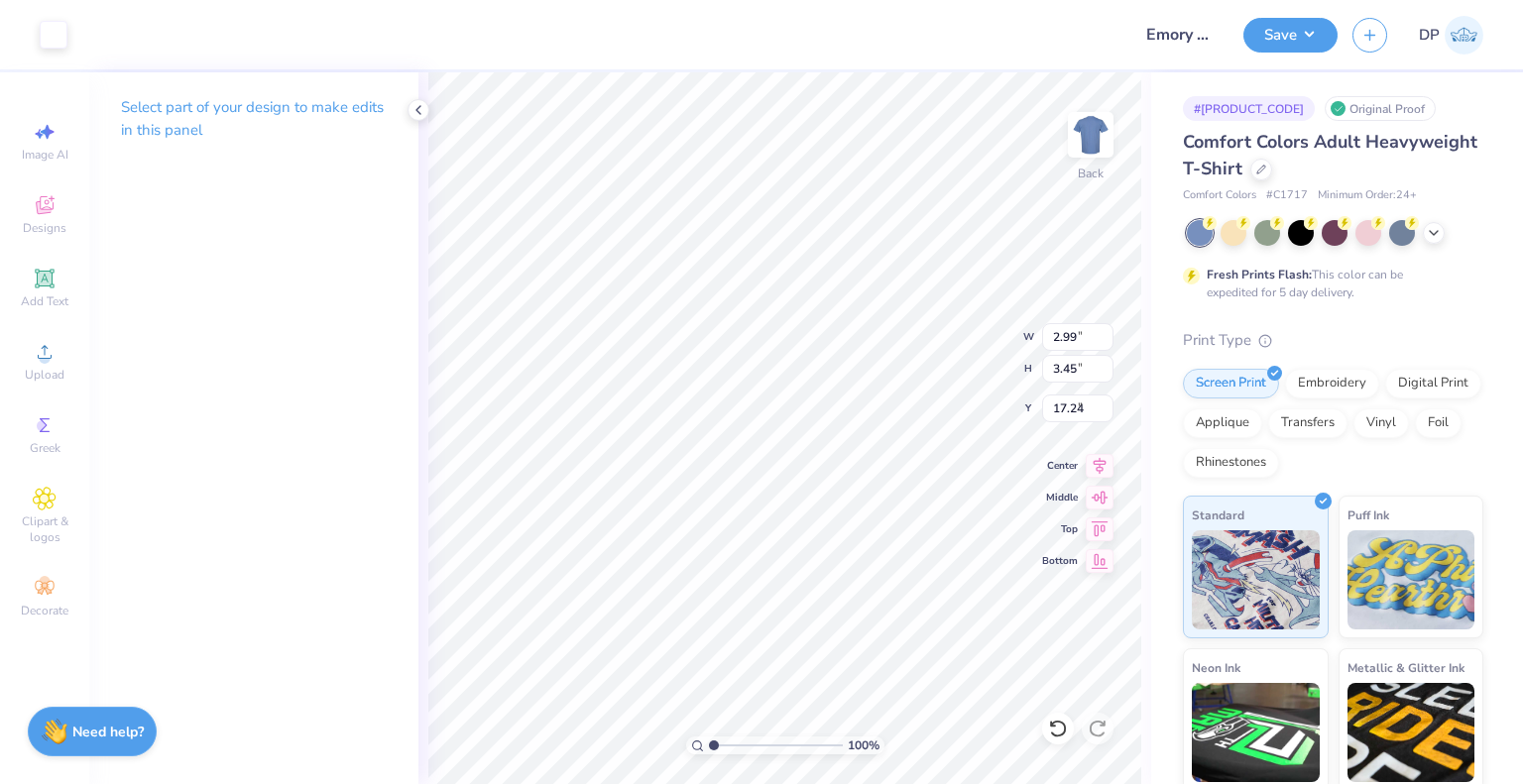 type on "3.00" 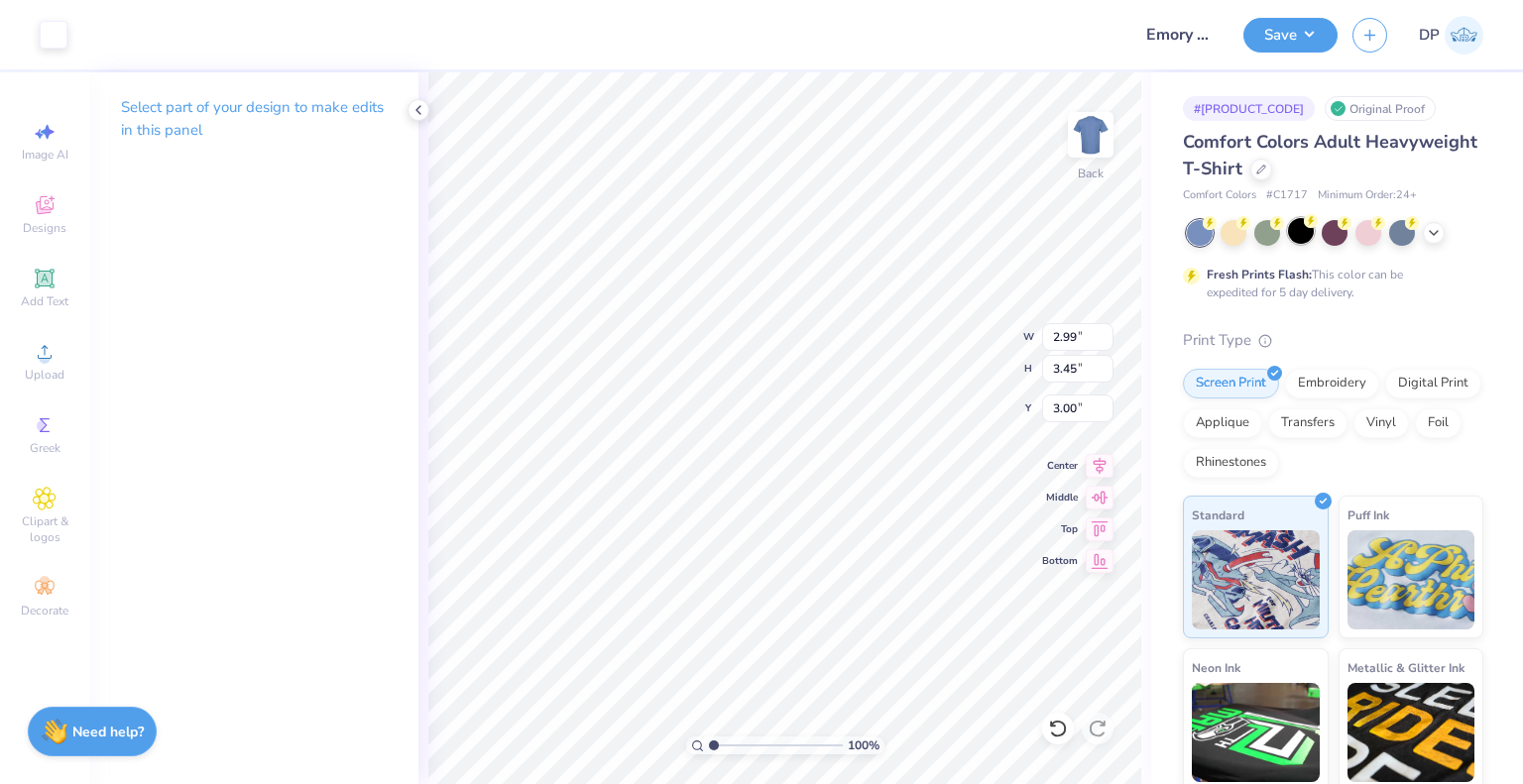 click at bounding box center [1301, 231] 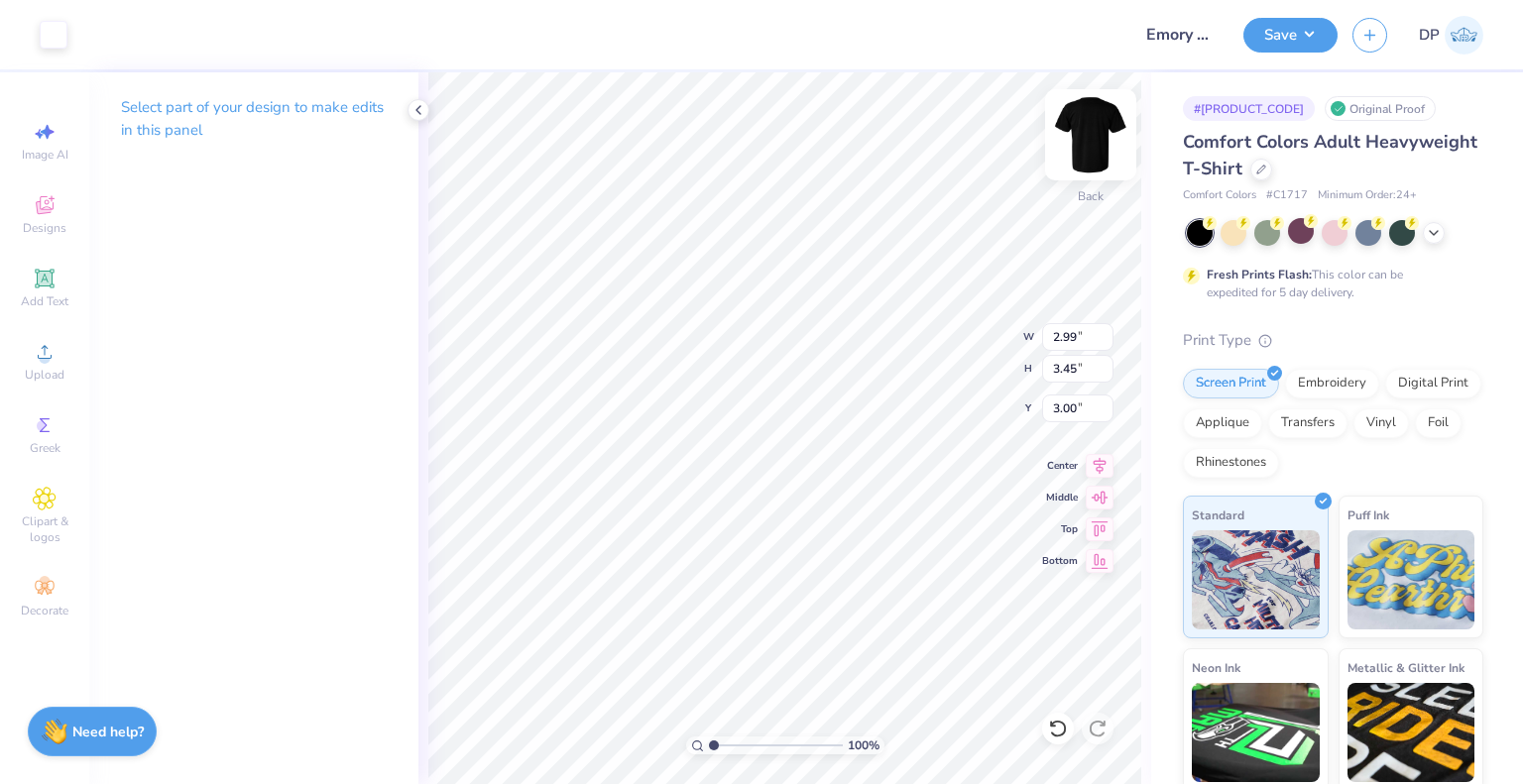 click at bounding box center [1091, 135] 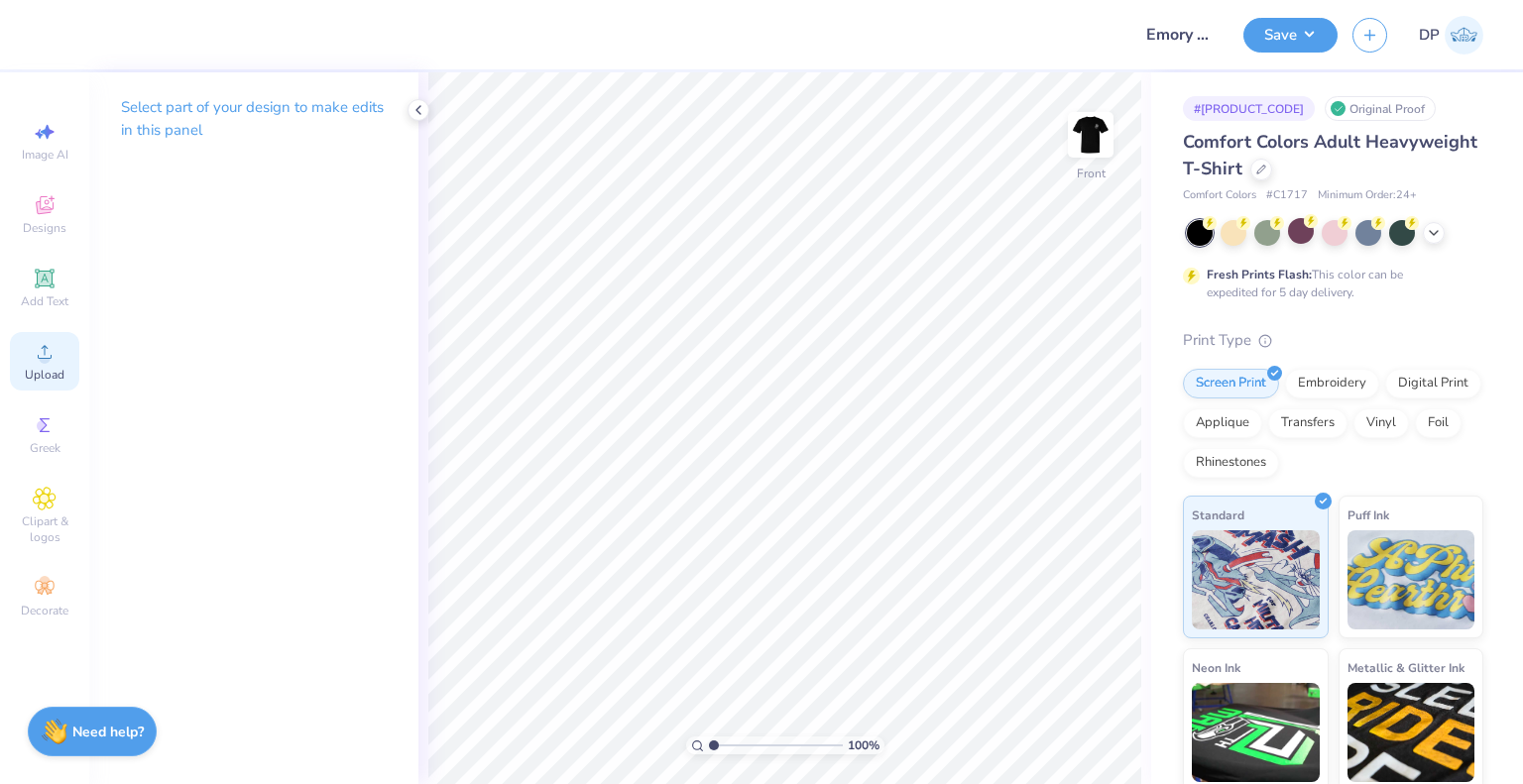 click on "Upload" at bounding box center (45, 361) 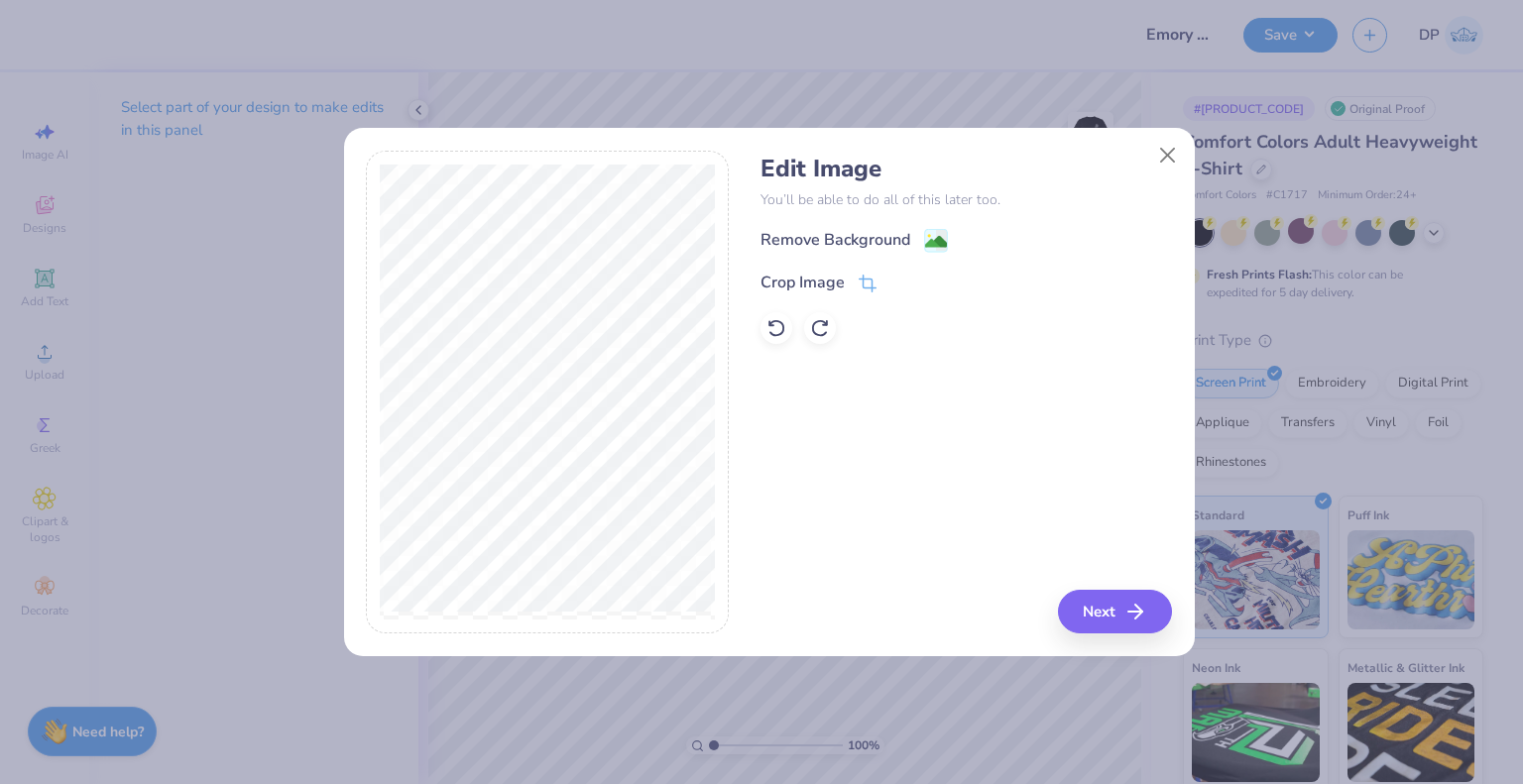 click on "Edit Image You’ll be able to do all of this later too. Remove Background Crop Image" at bounding box center [966, 249] 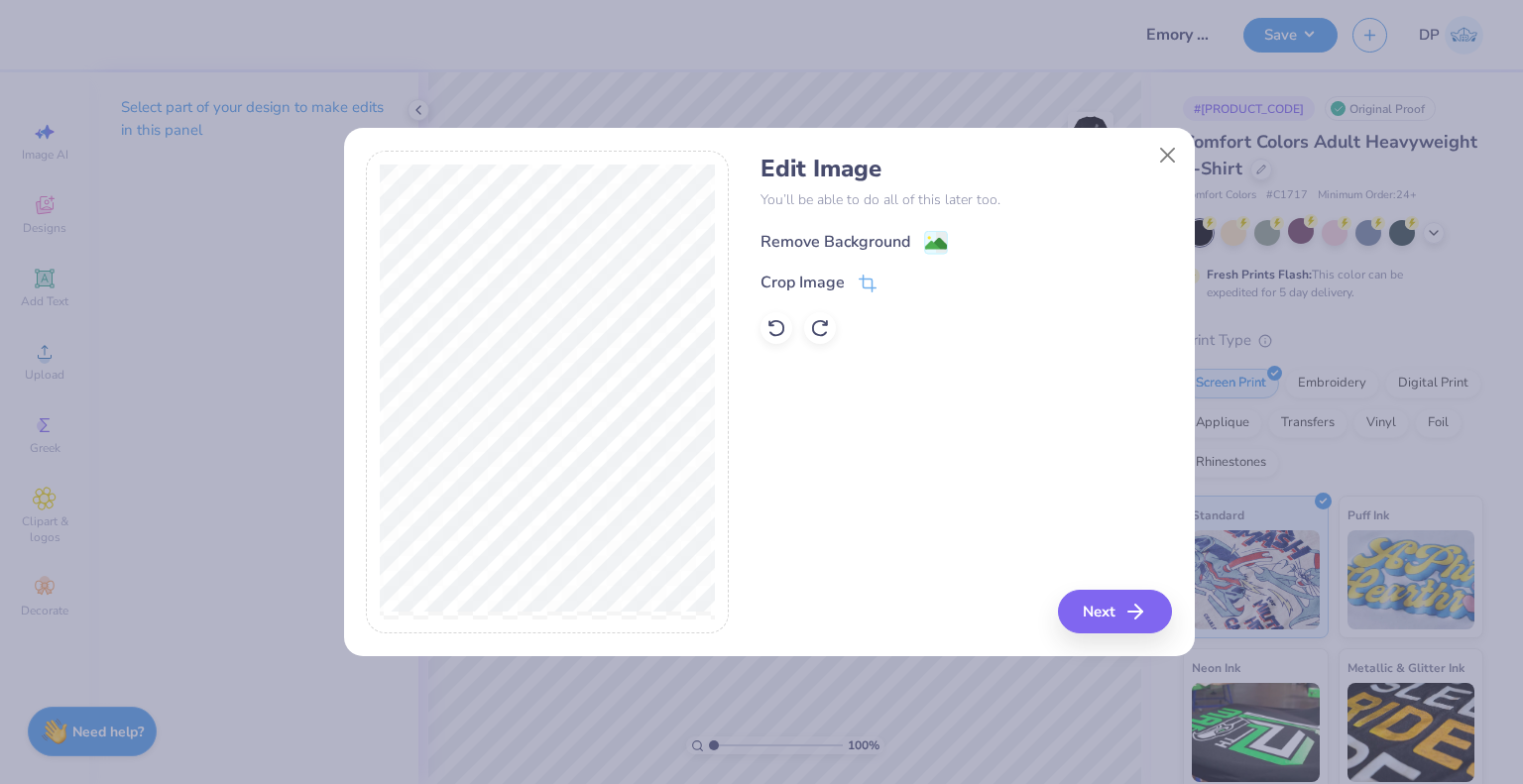 click on "Remove Background" at bounding box center [835, 242] 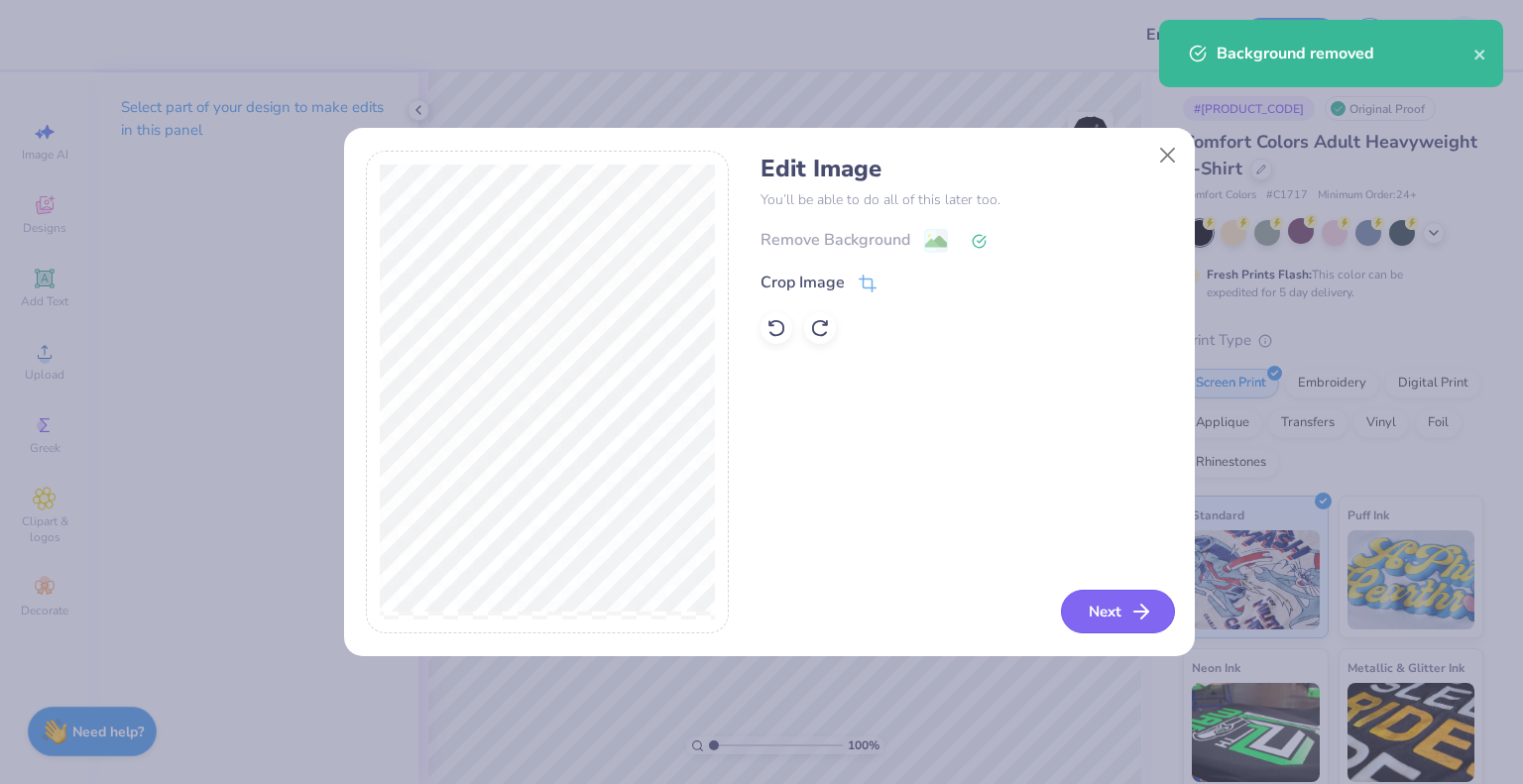 click 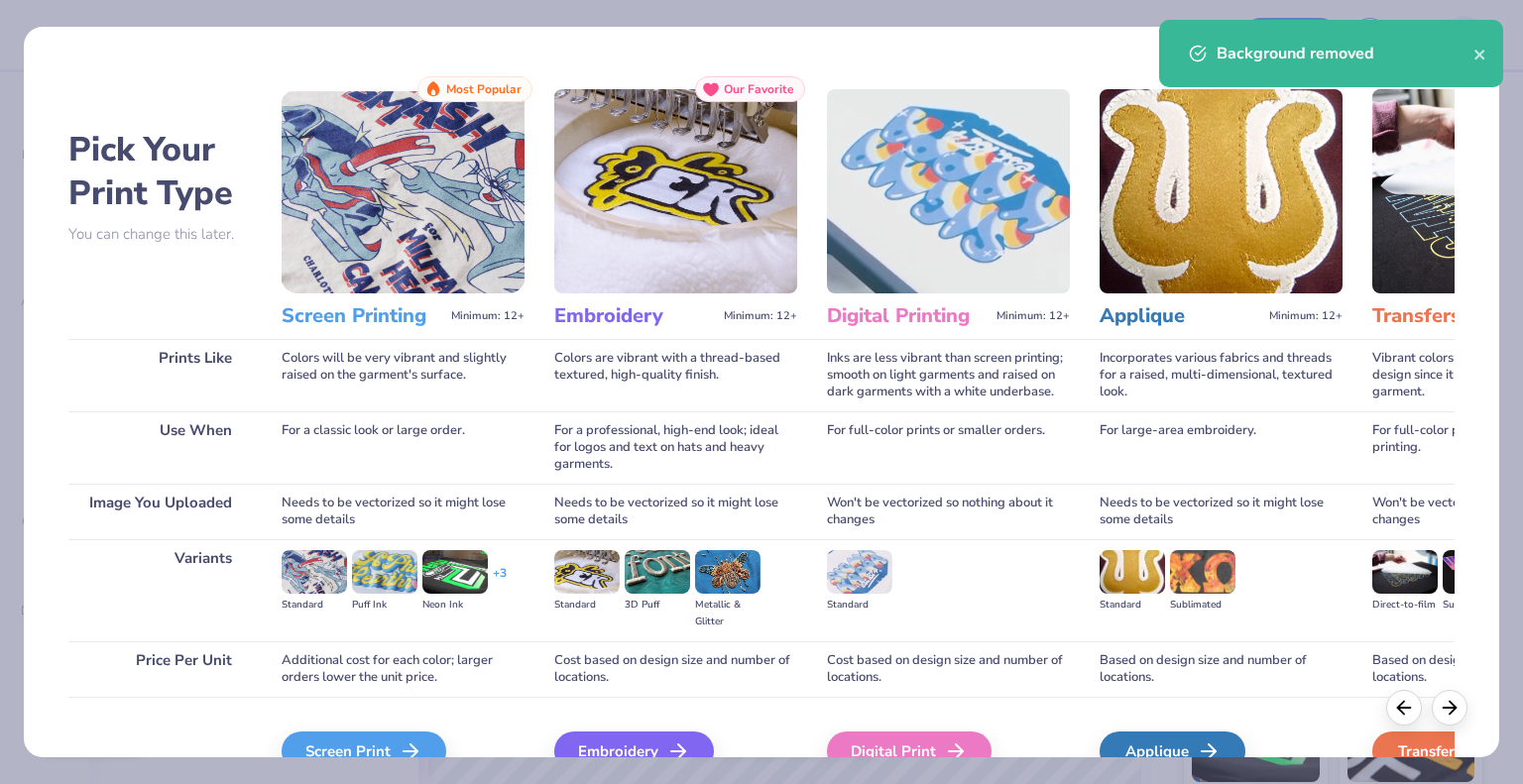 scroll, scrollTop: 104, scrollLeft: 0, axis: vertical 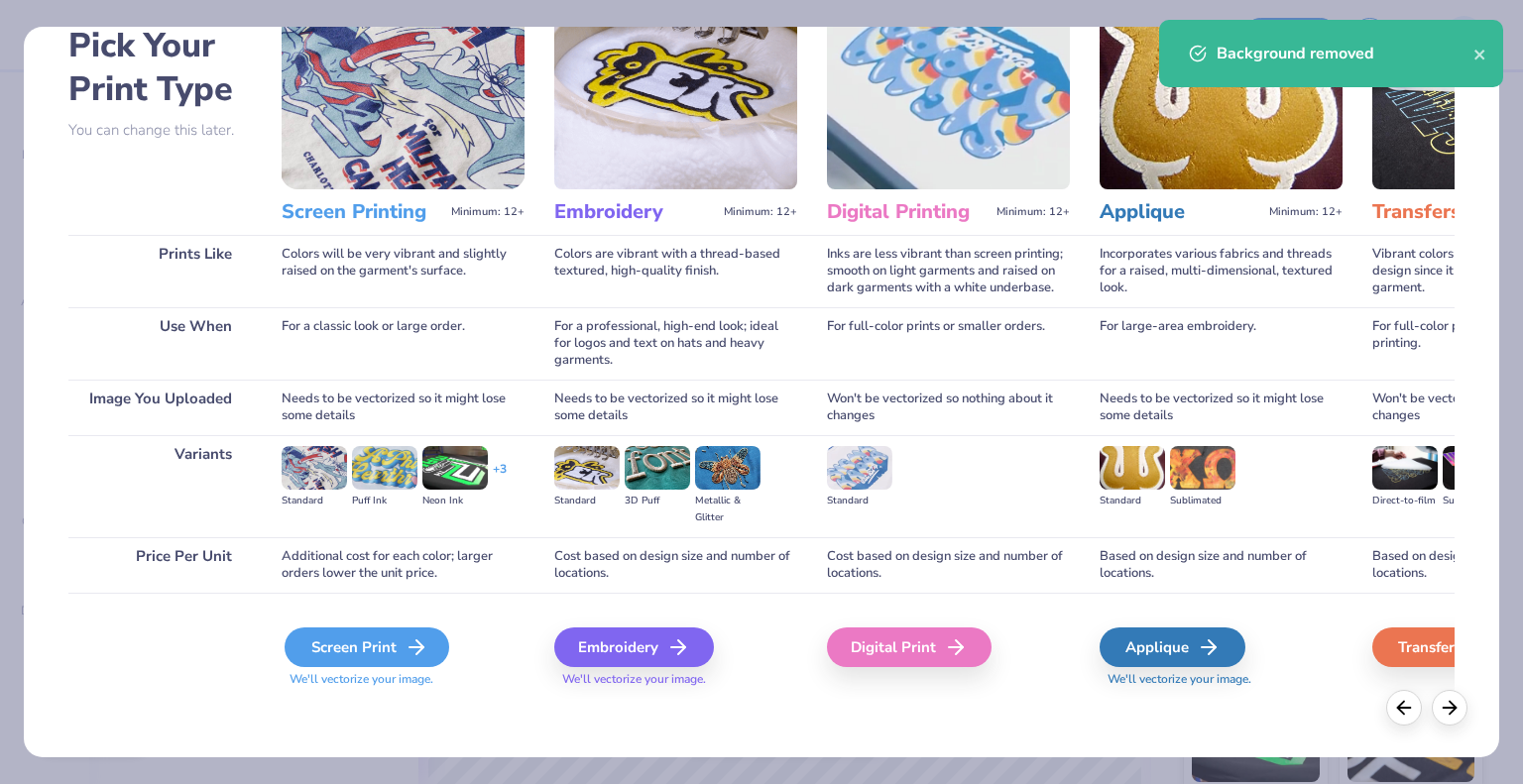 click 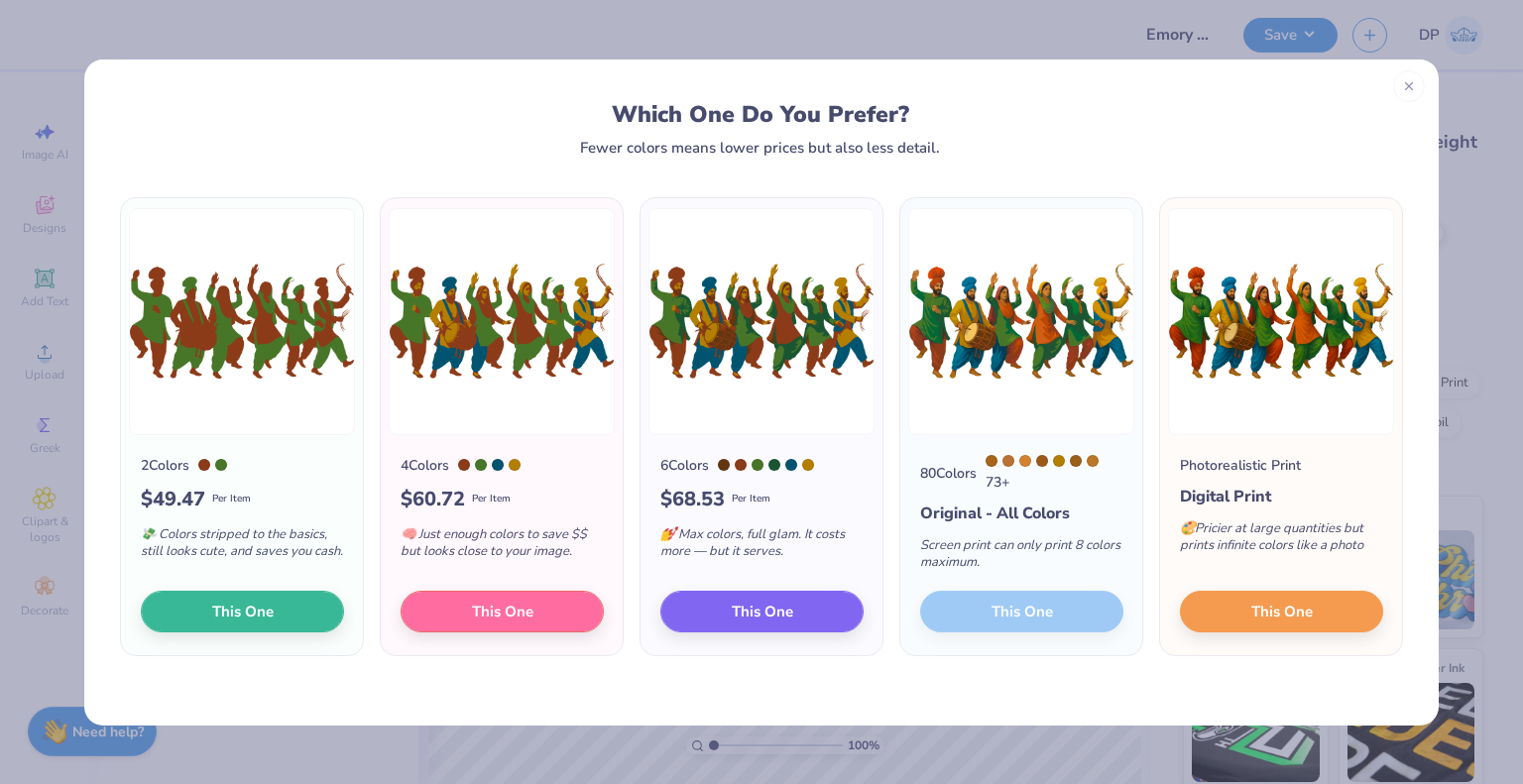 click on "80  Colors 73 + Original - All Colors Screen print can only print 8 colors maximum. This One" at bounding box center (1021, 545) 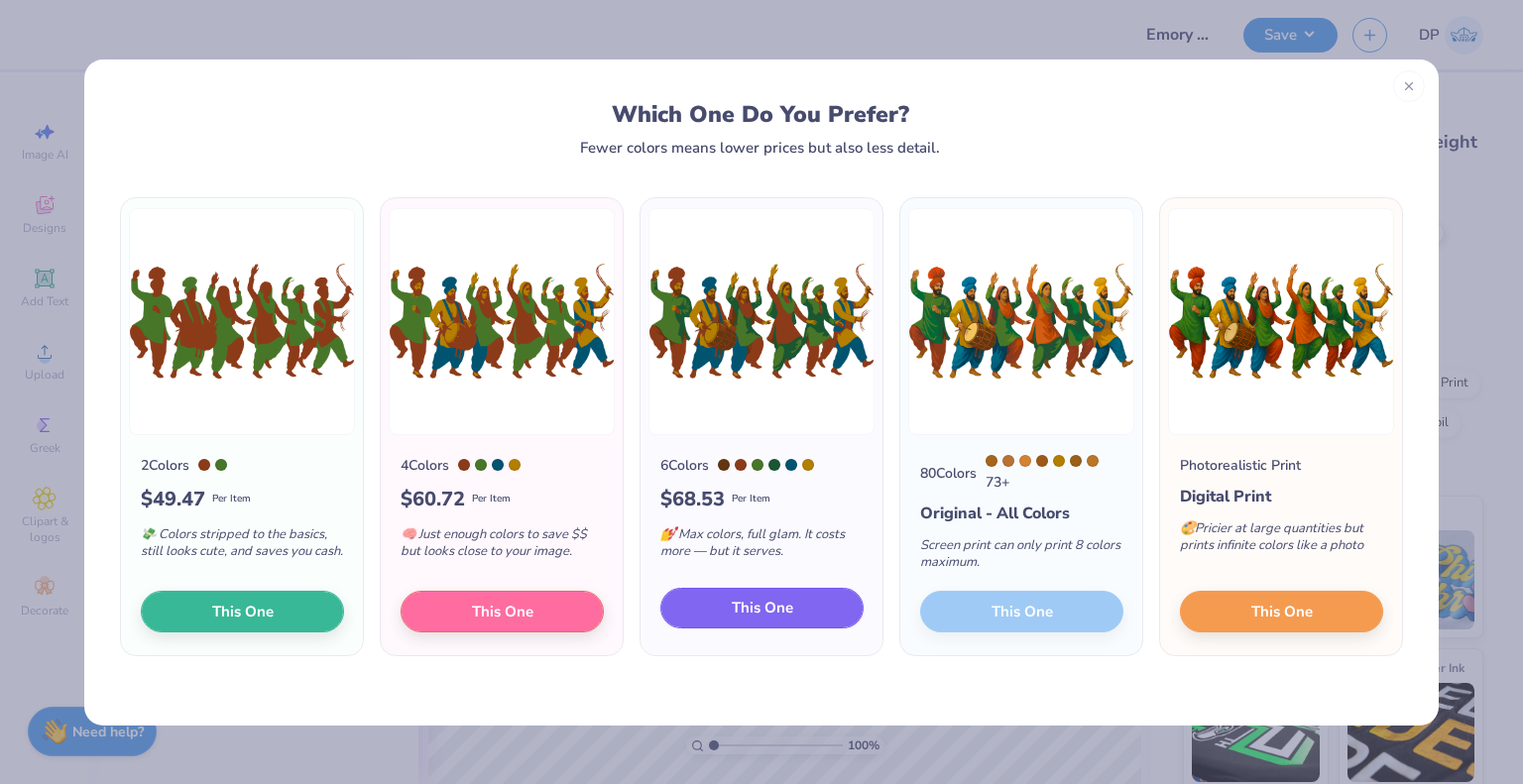 click on "This One" at bounding box center (762, 609) 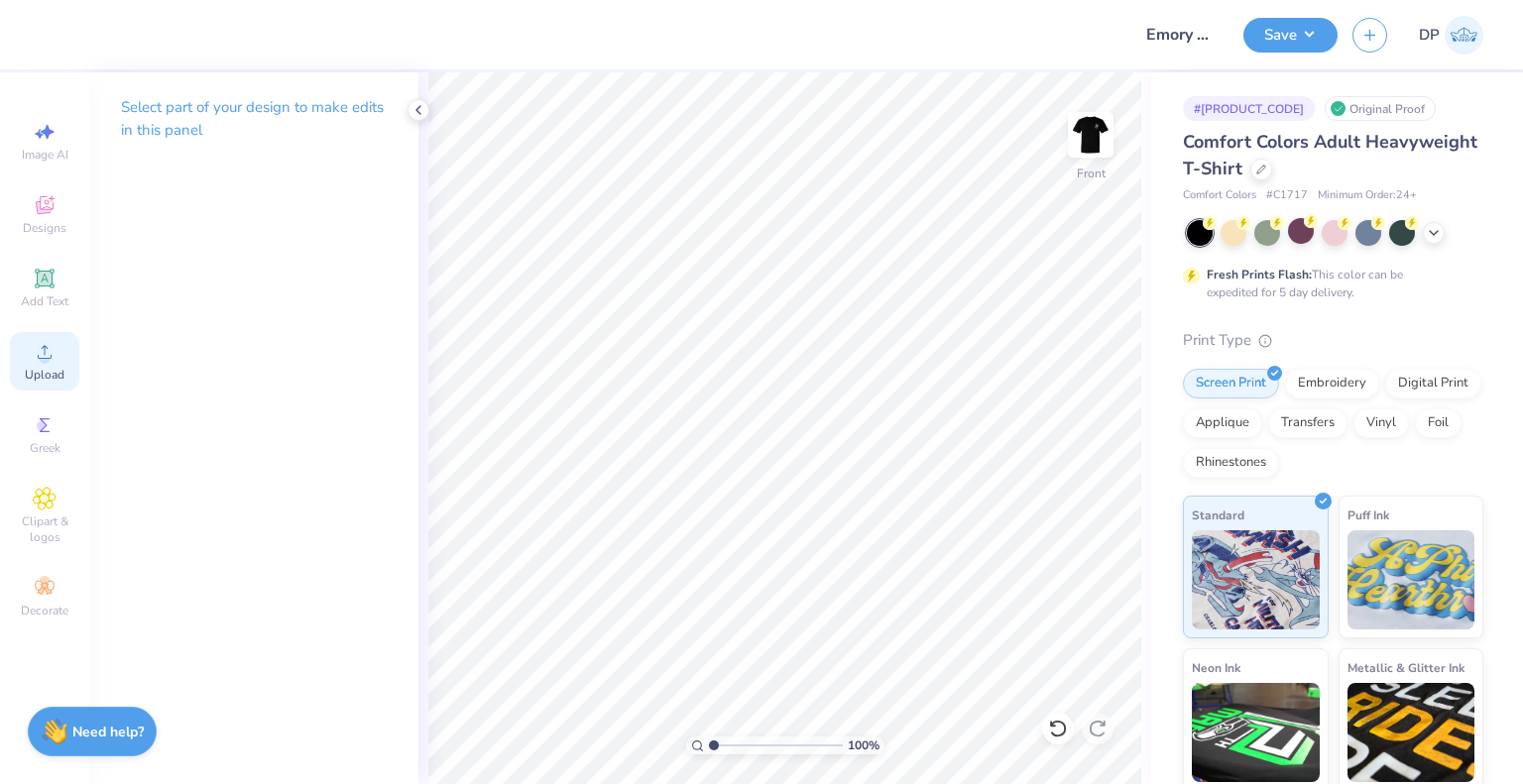 click on "Upload" at bounding box center (45, 375) 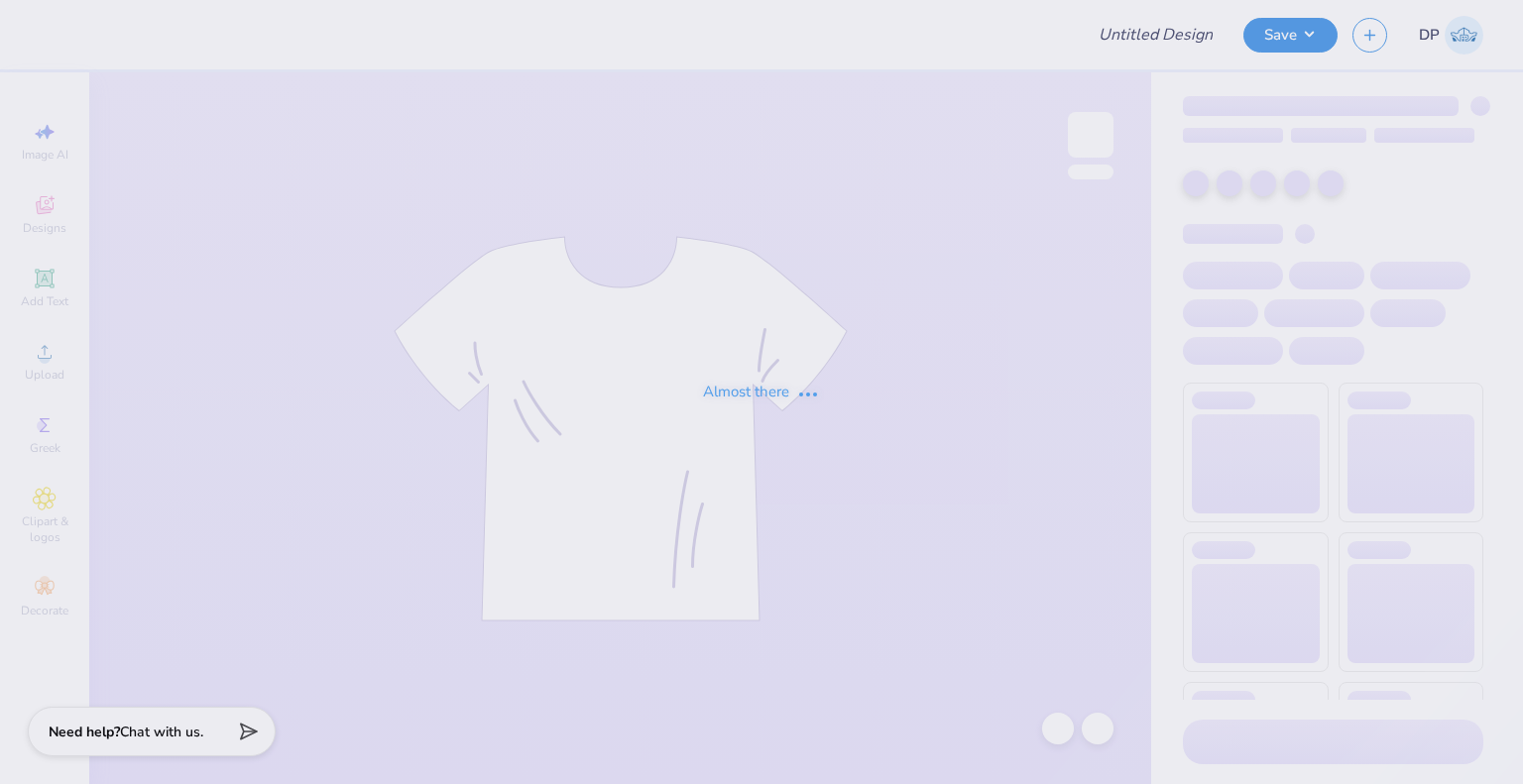 type on "Emory Karma Bhangra Merch" 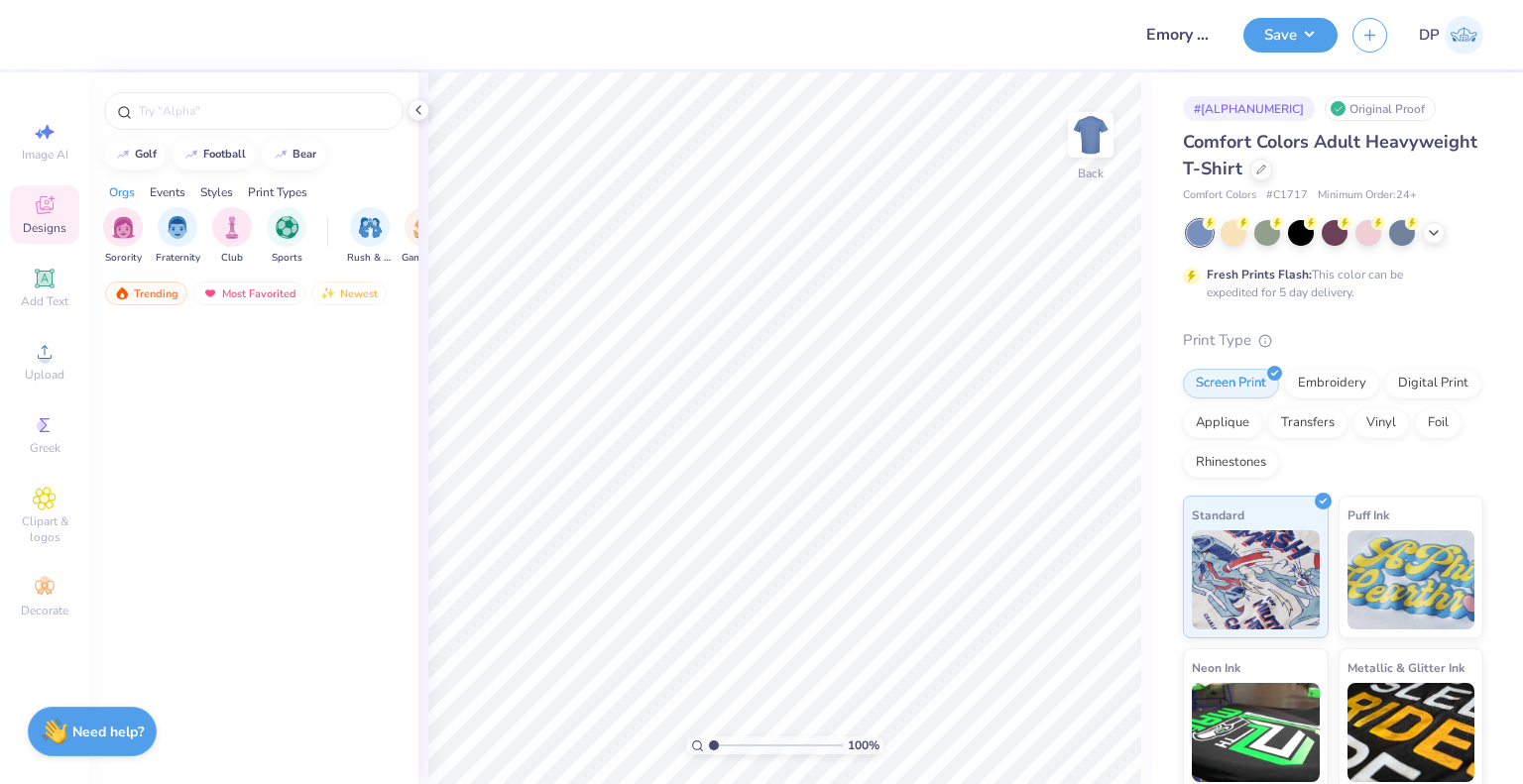 scroll, scrollTop: 0, scrollLeft: 0, axis: both 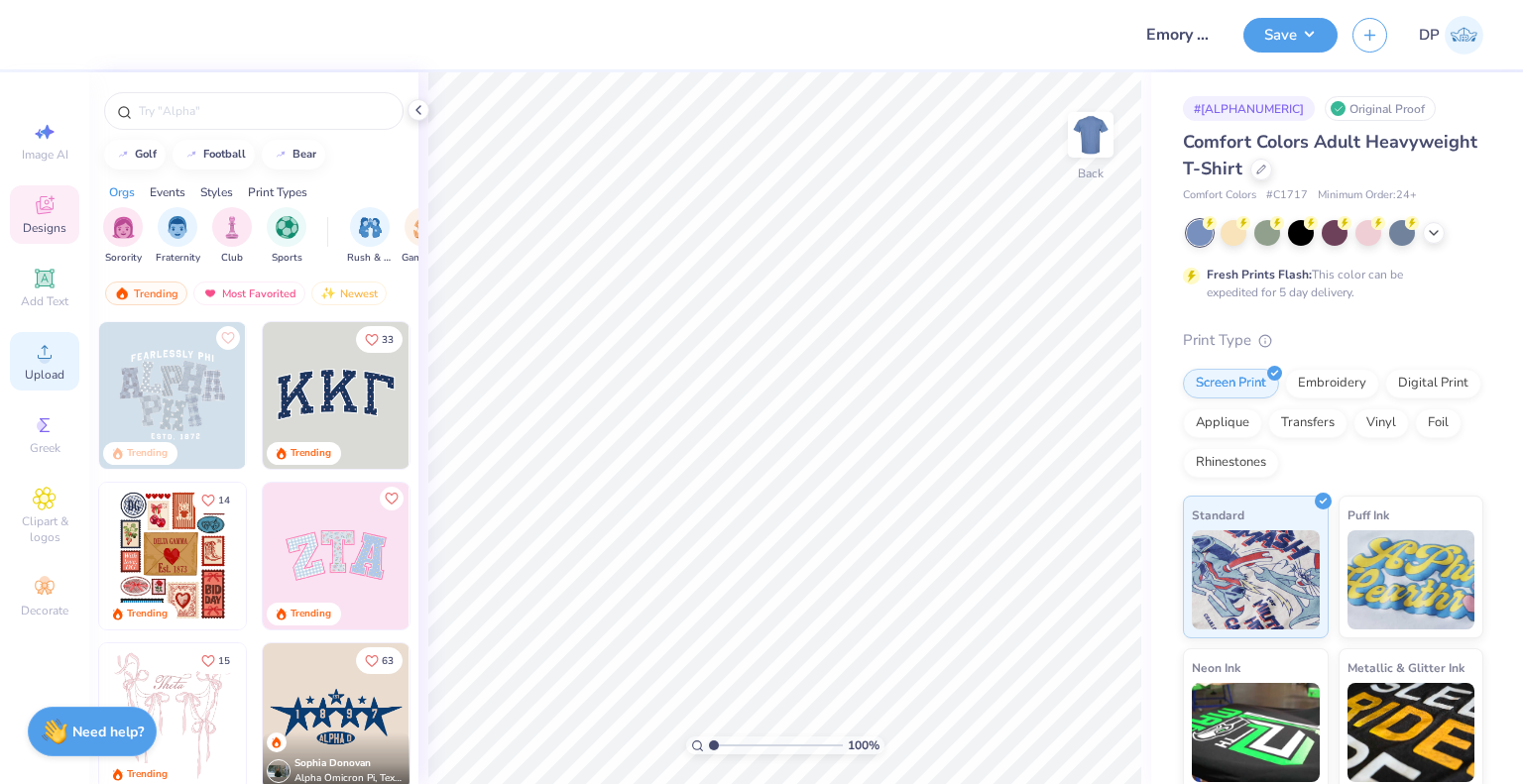 click on "Upload" at bounding box center [45, 375] 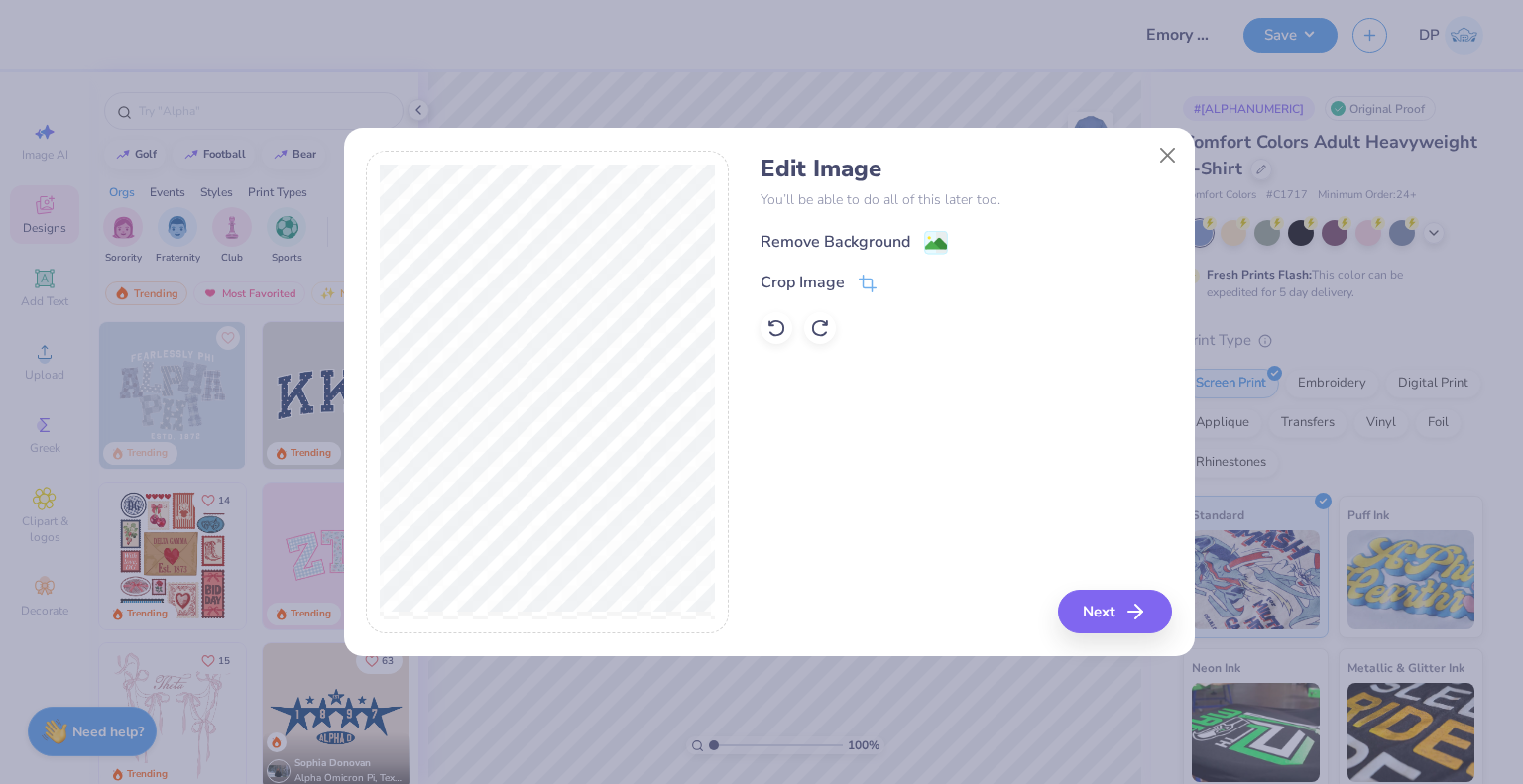 click on "Remove Background" at bounding box center [835, 242] 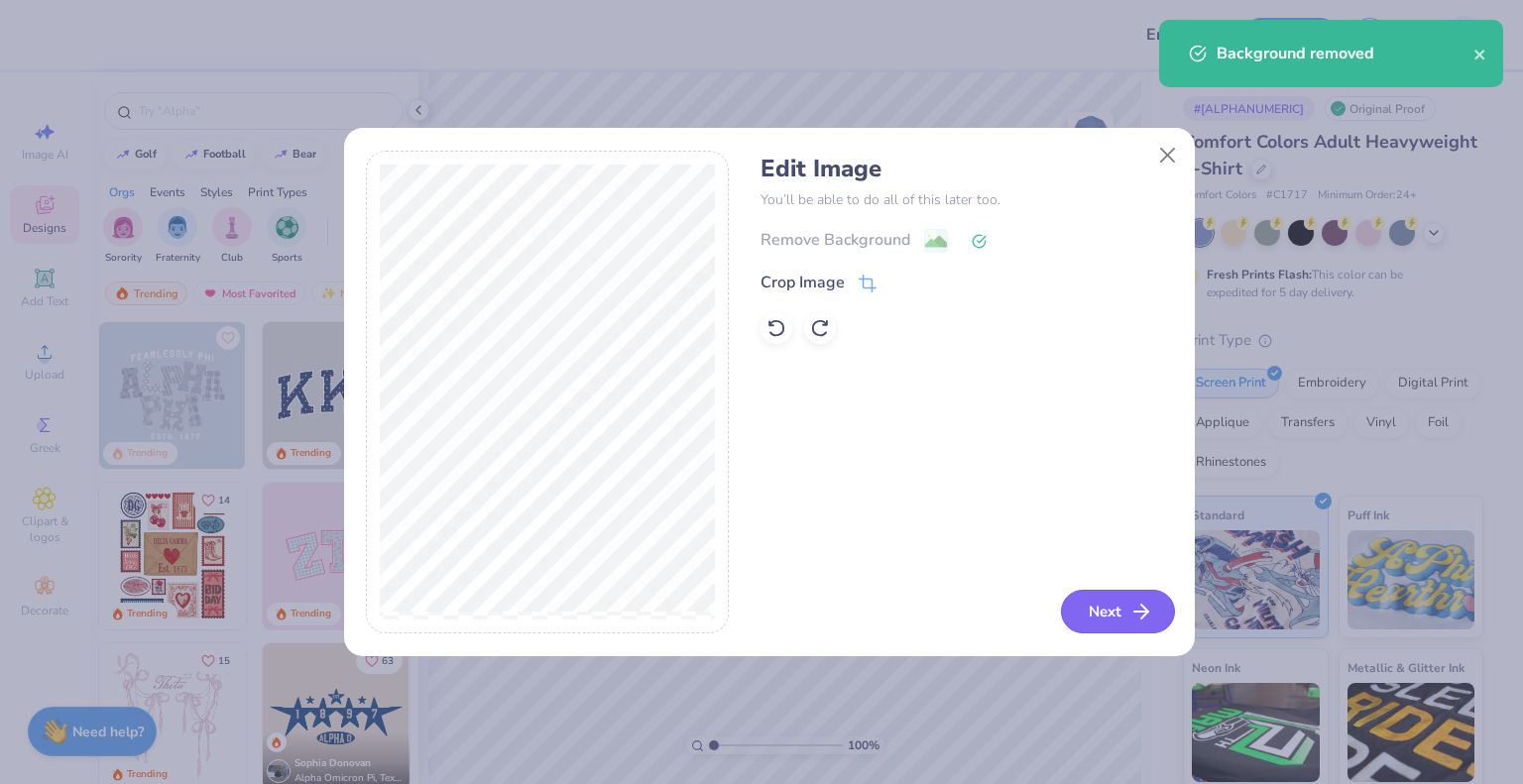 click on "Next" at bounding box center (1117, 612) 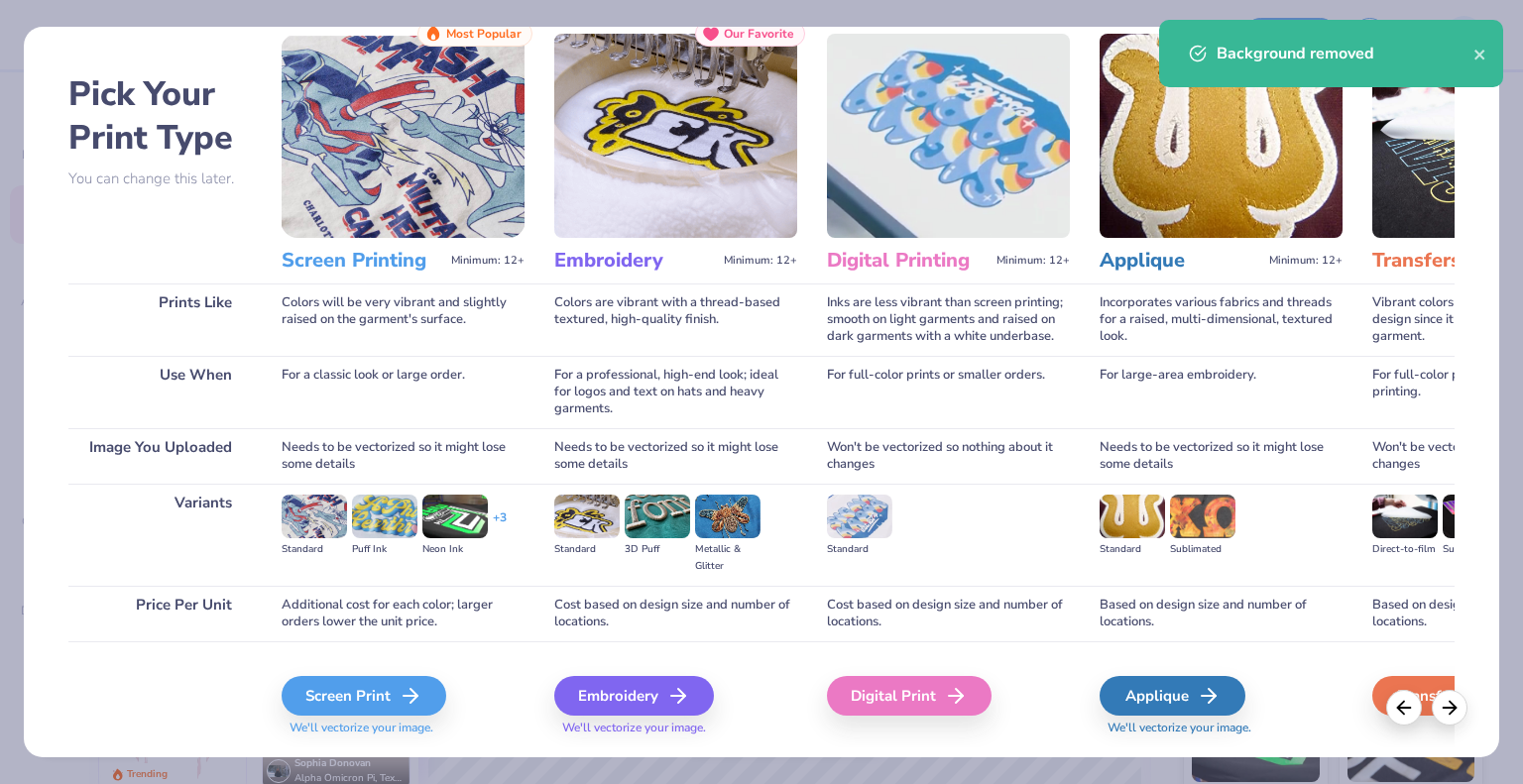 scroll, scrollTop: 104, scrollLeft: 0, axis: vertical 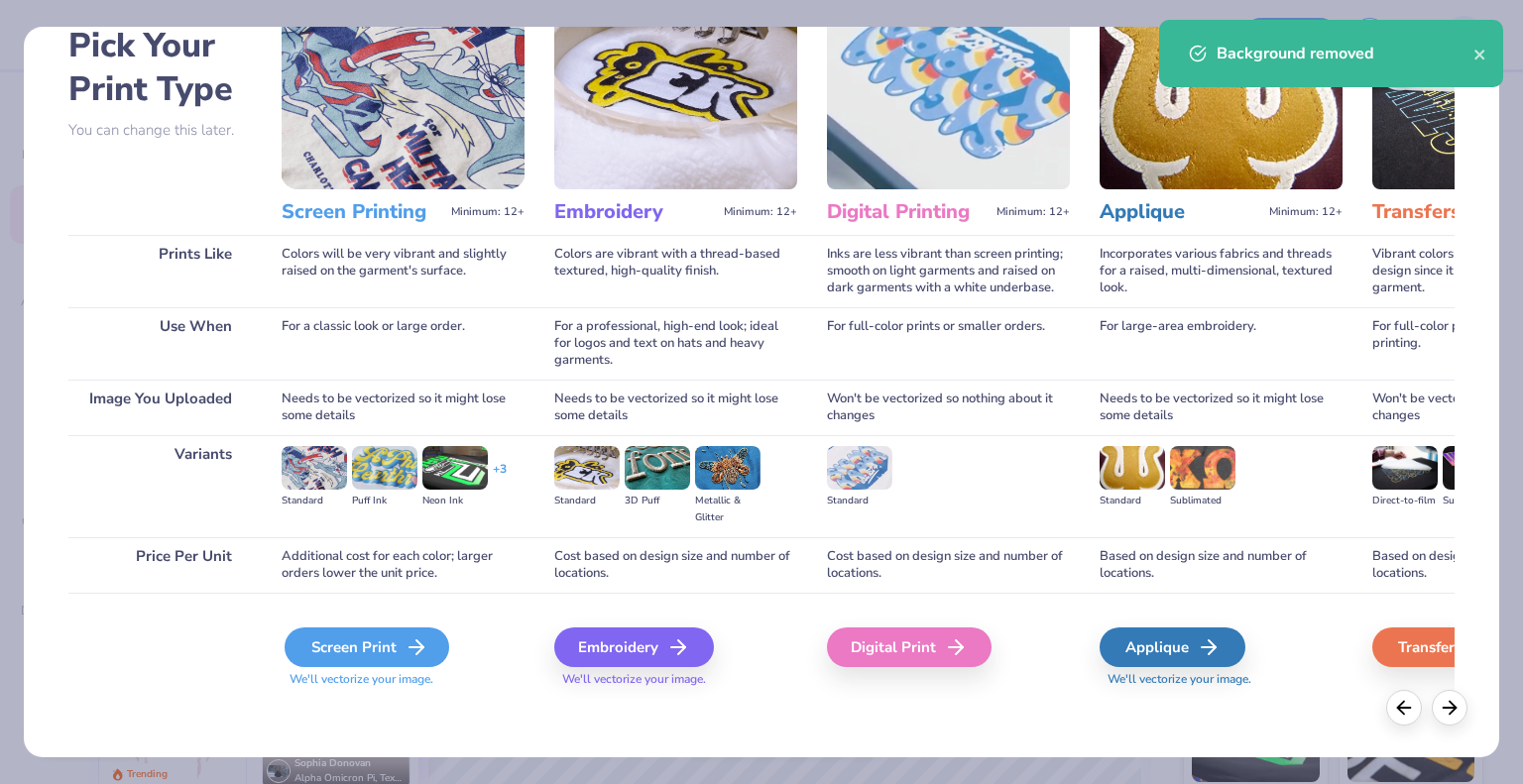 click 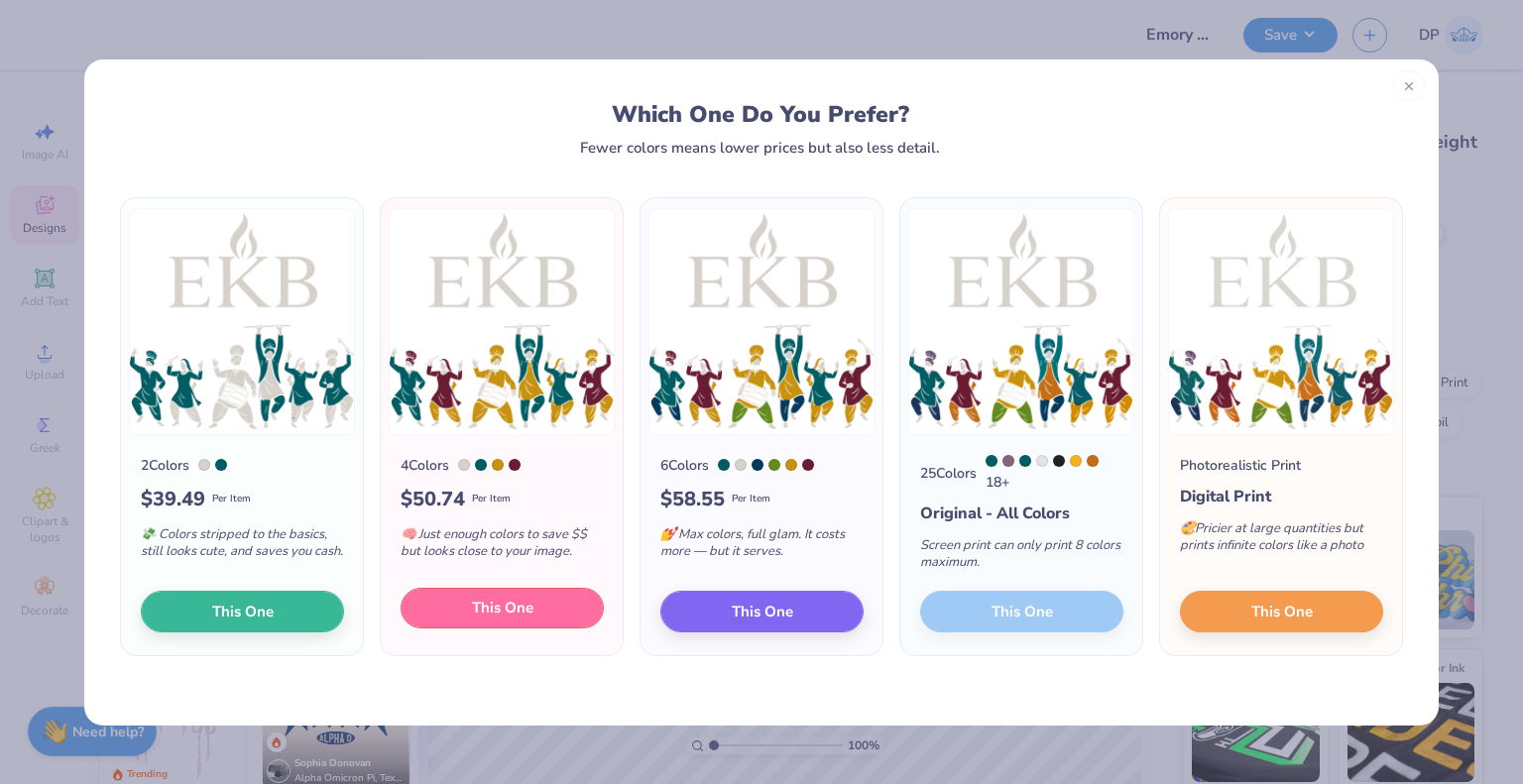 click on "This One" at bounding box center [503, 608] 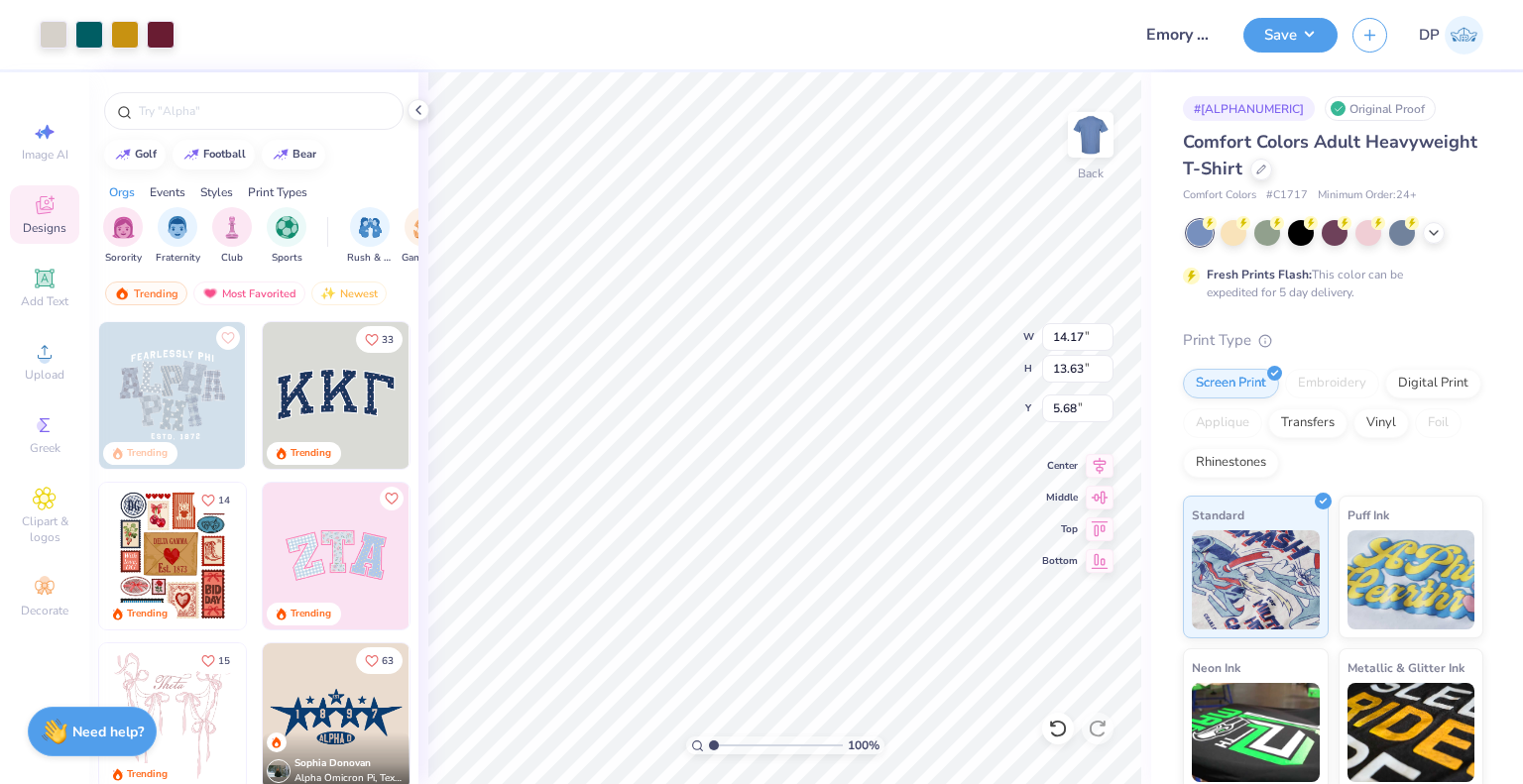 type on "3.12" 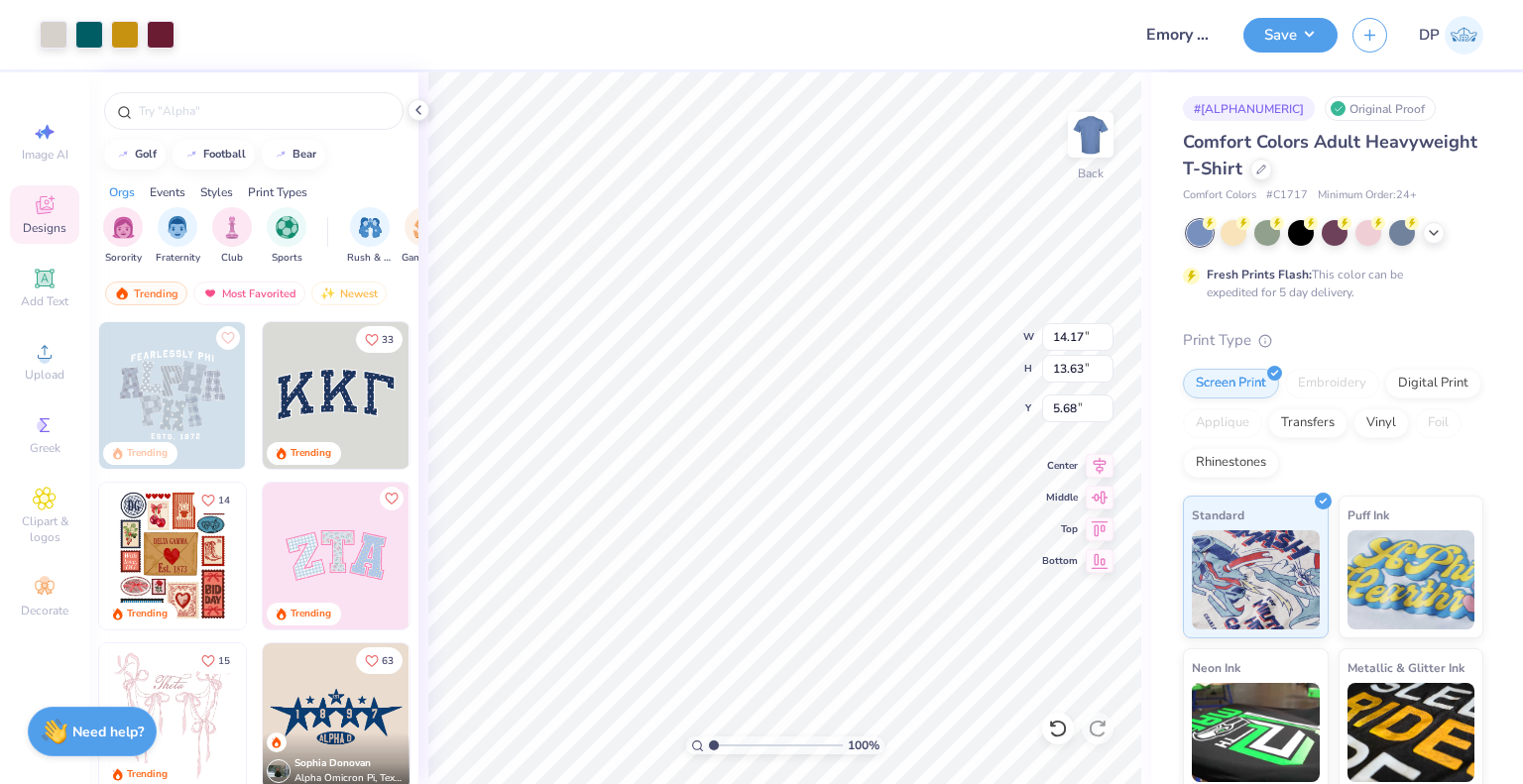 type on "3.00" 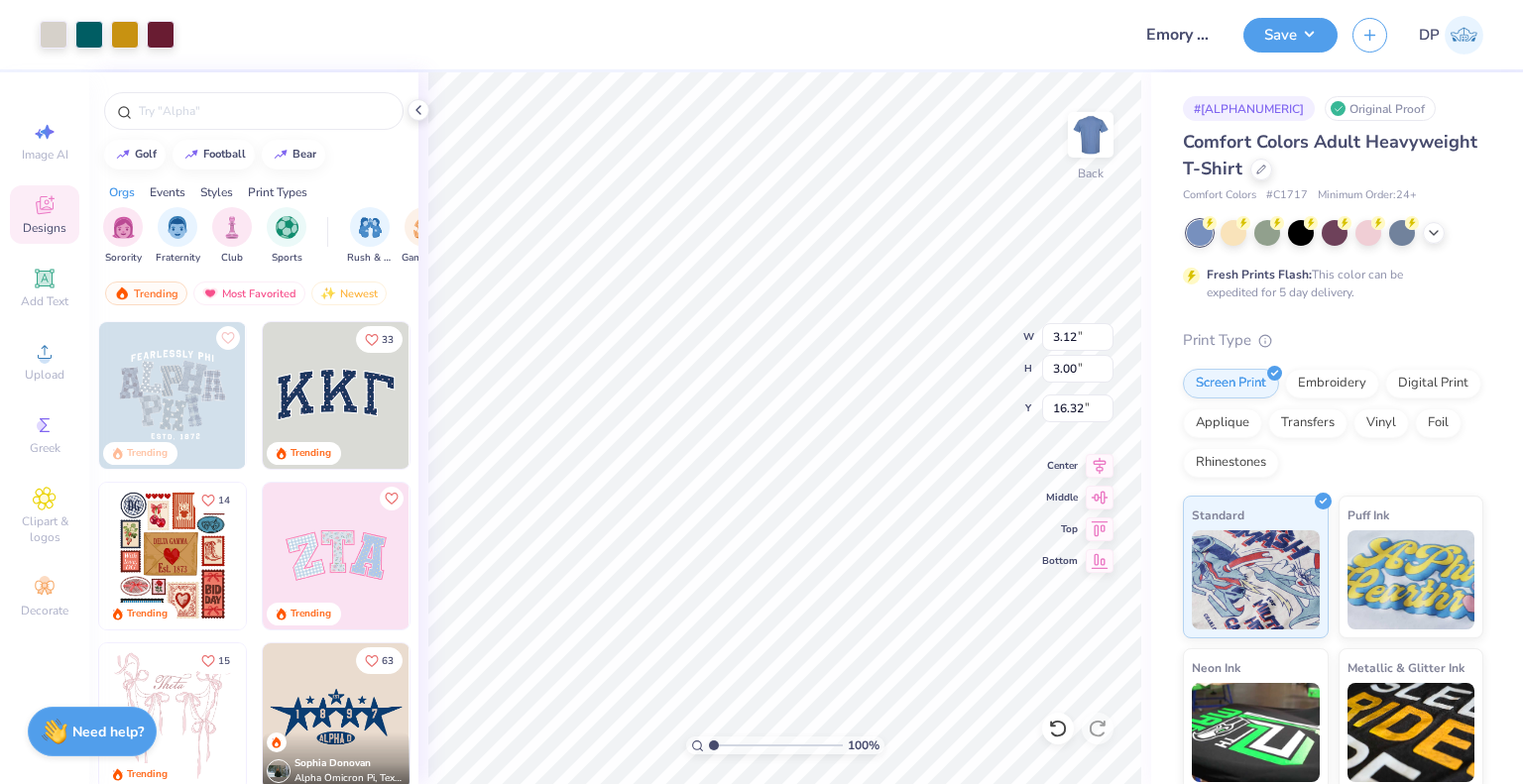 type on "3.00" 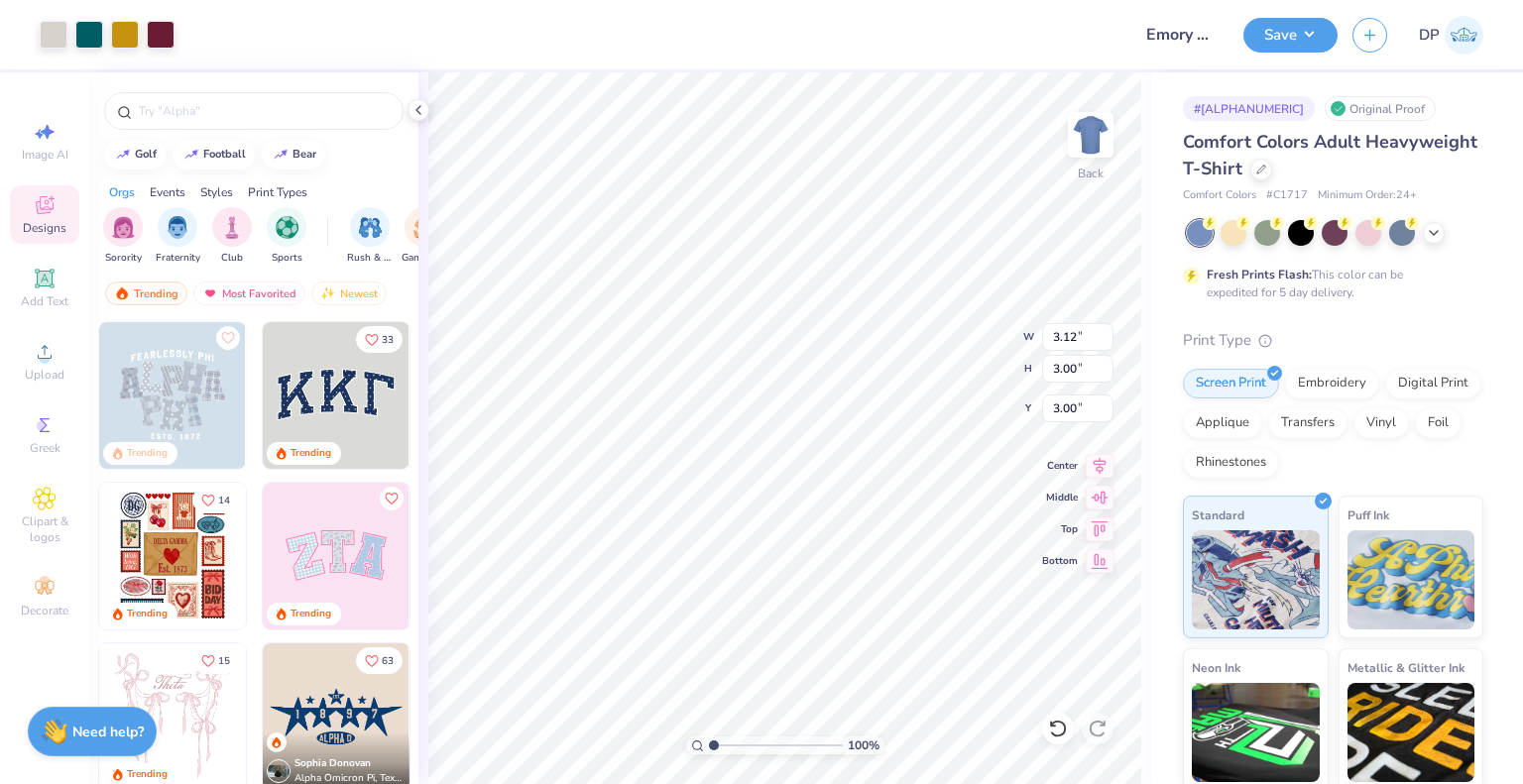 type on "3.63" 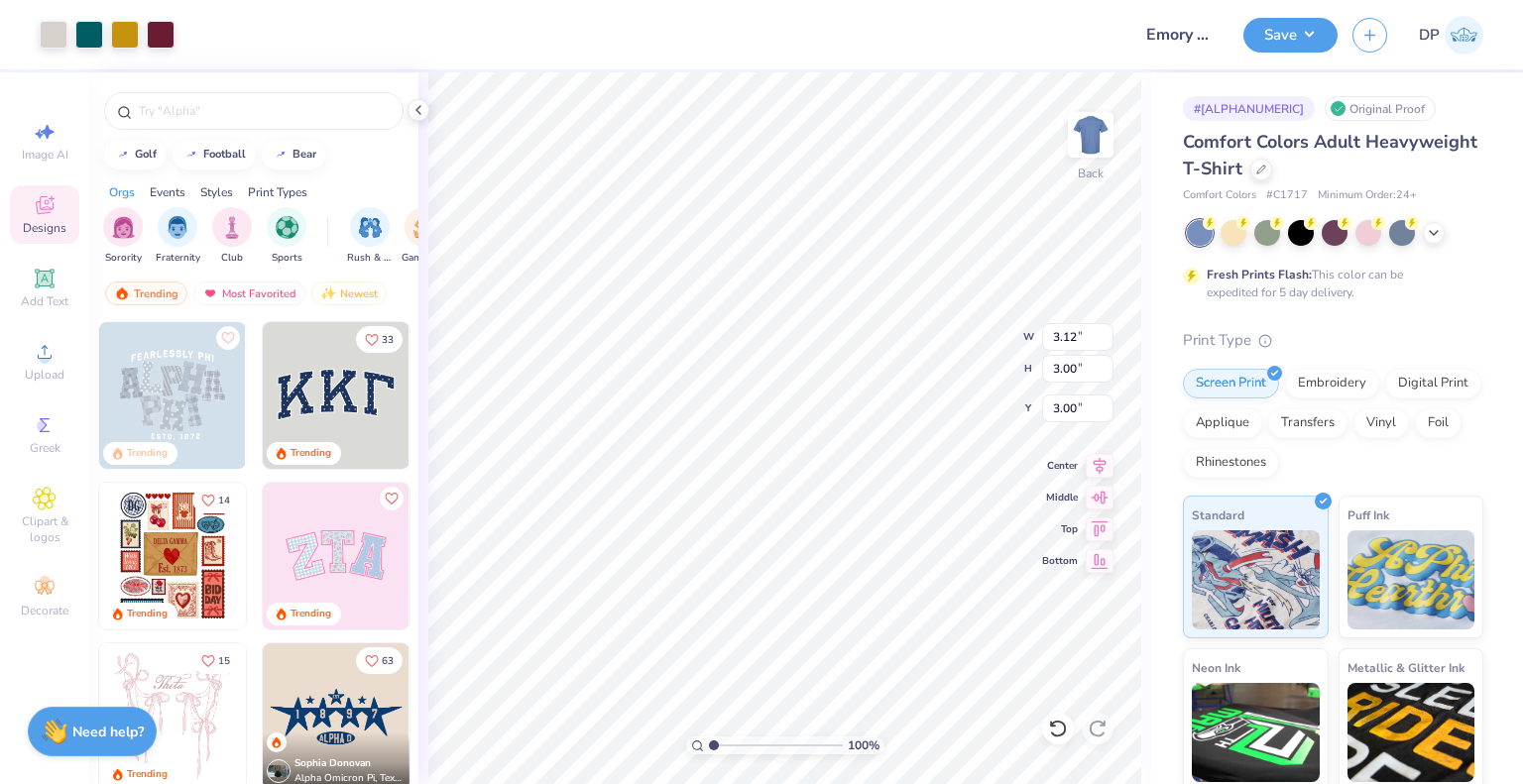 type on "3.49" 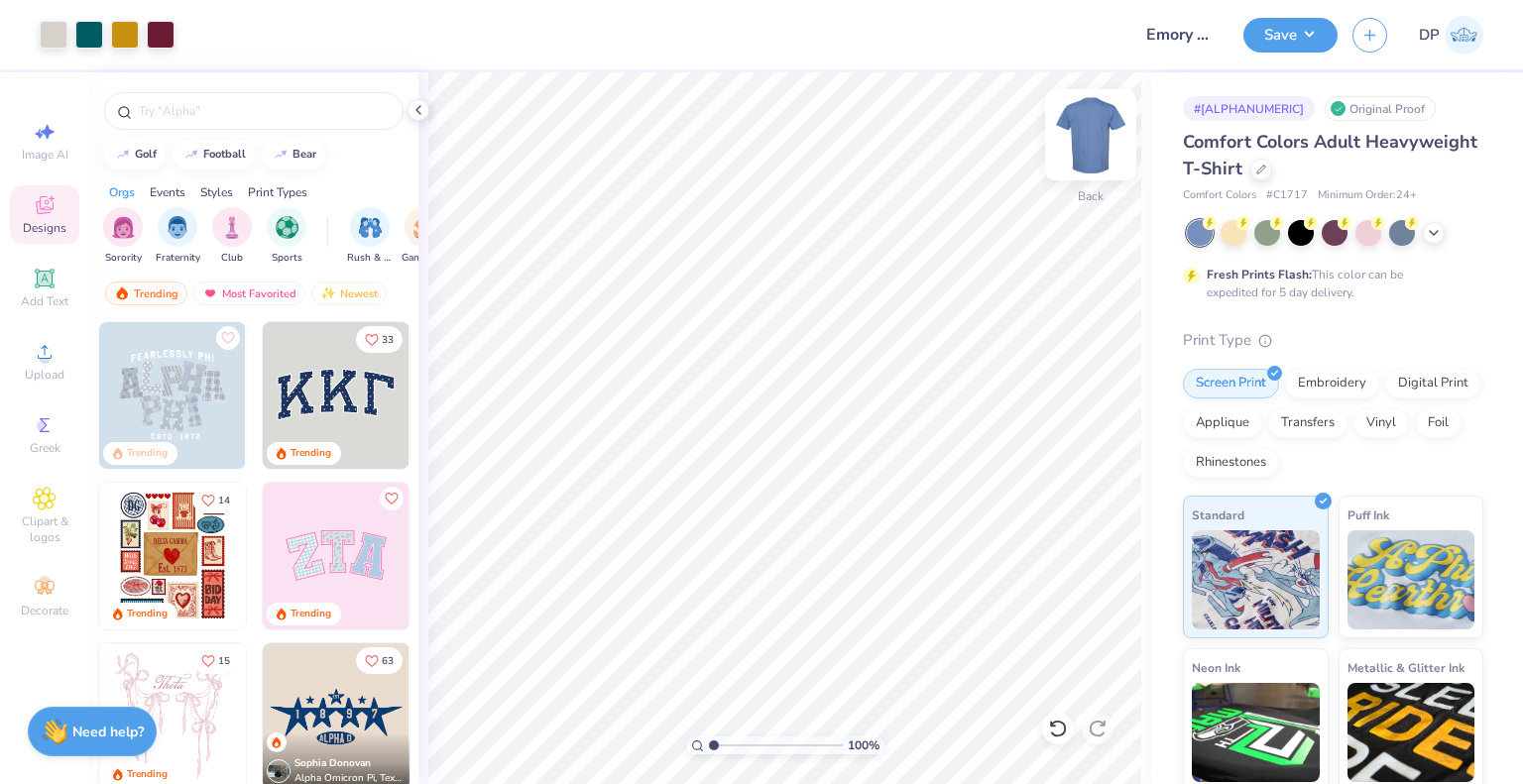 click at bounding box center (1091, 135) 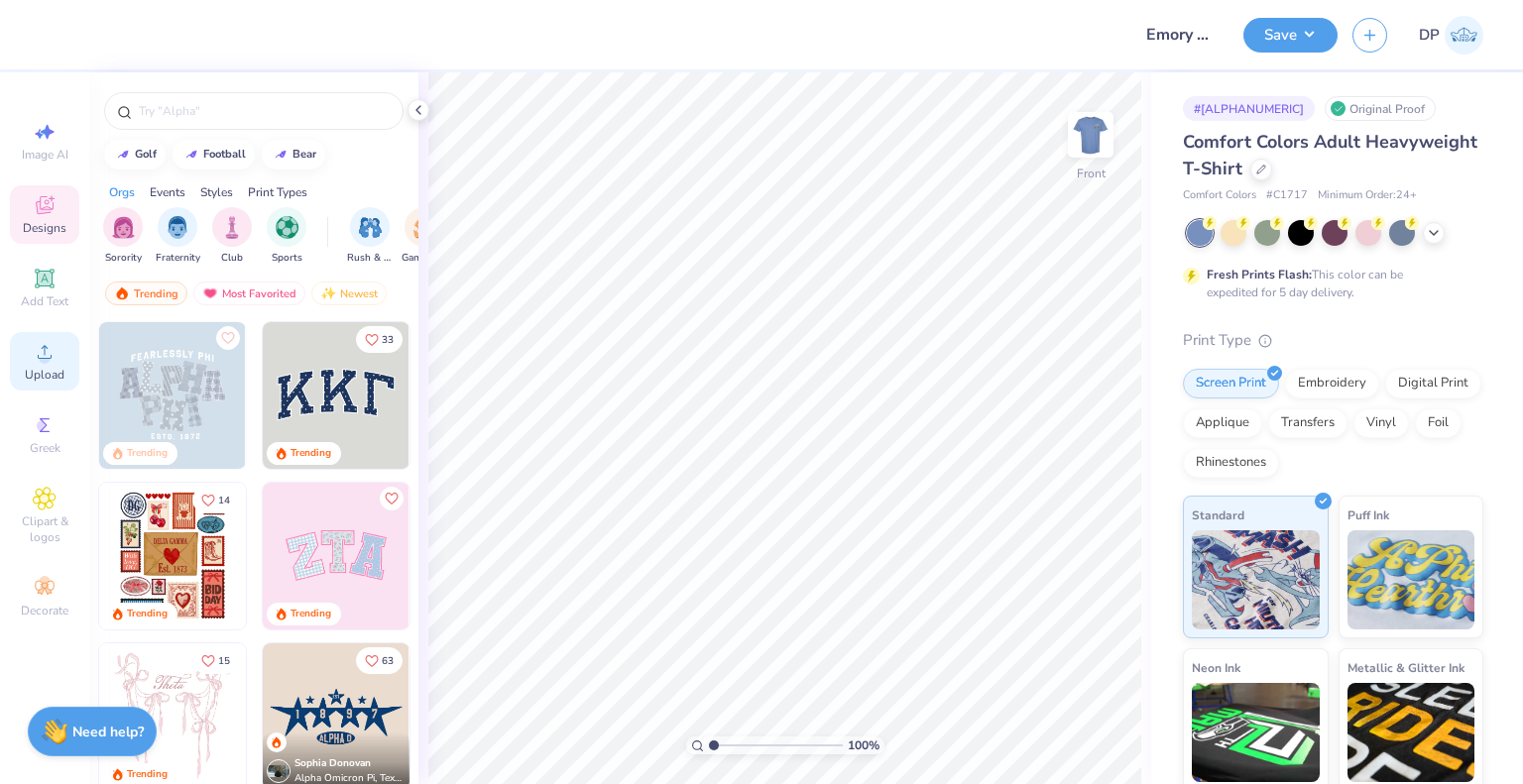 click 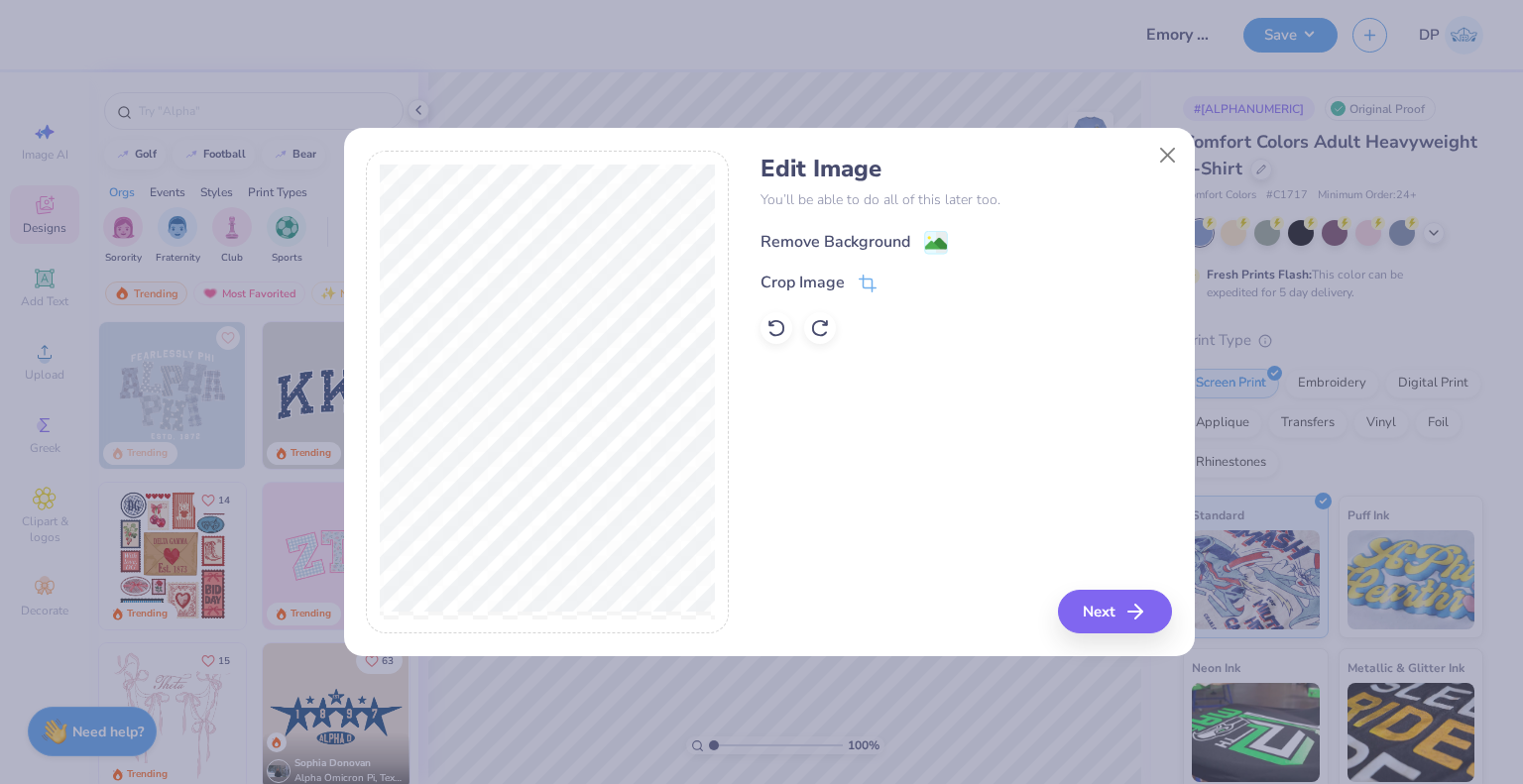 click on "Remove Background" at bounding box center (835, 242) 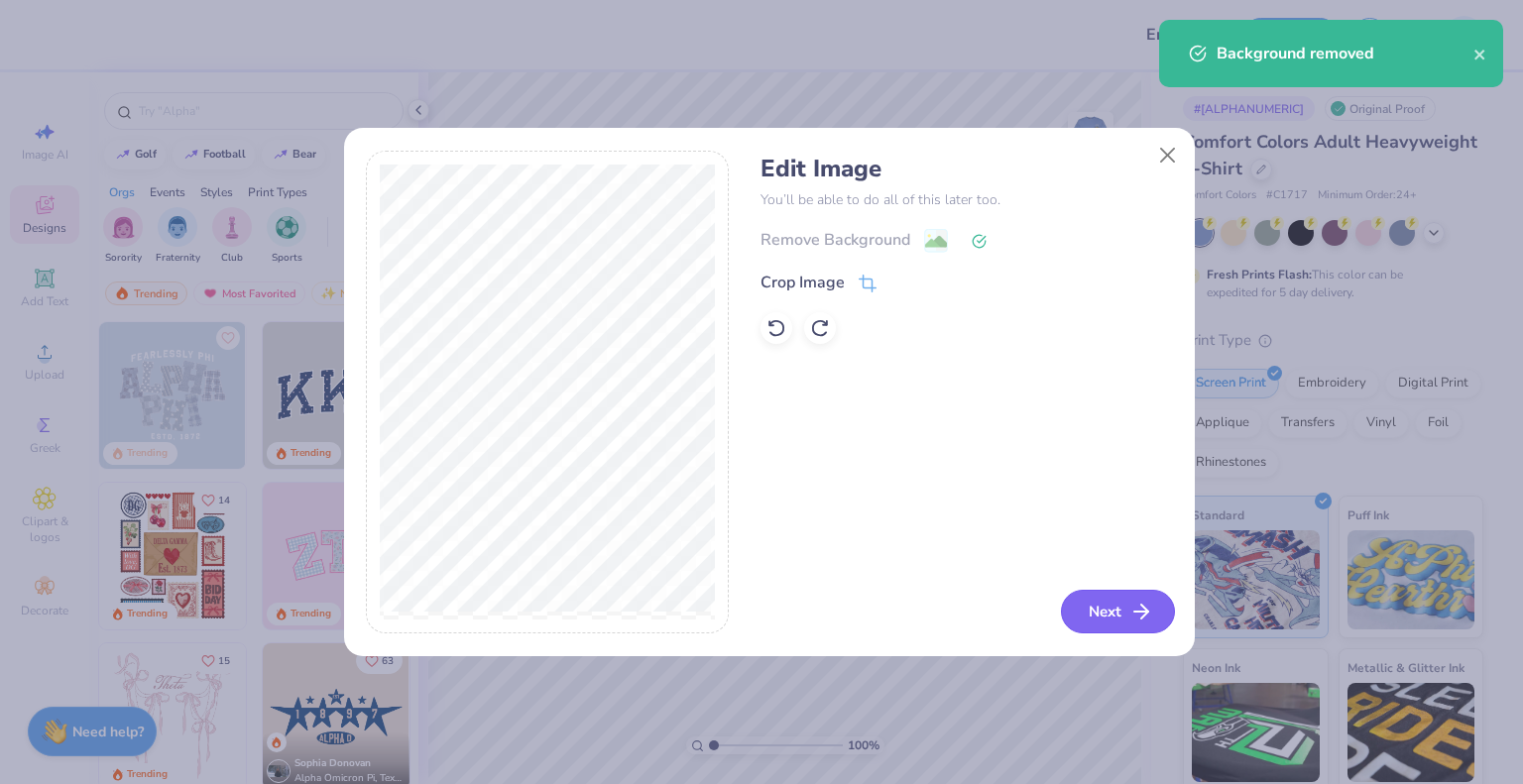 click on "Next" at bounding box center (1117, 612) 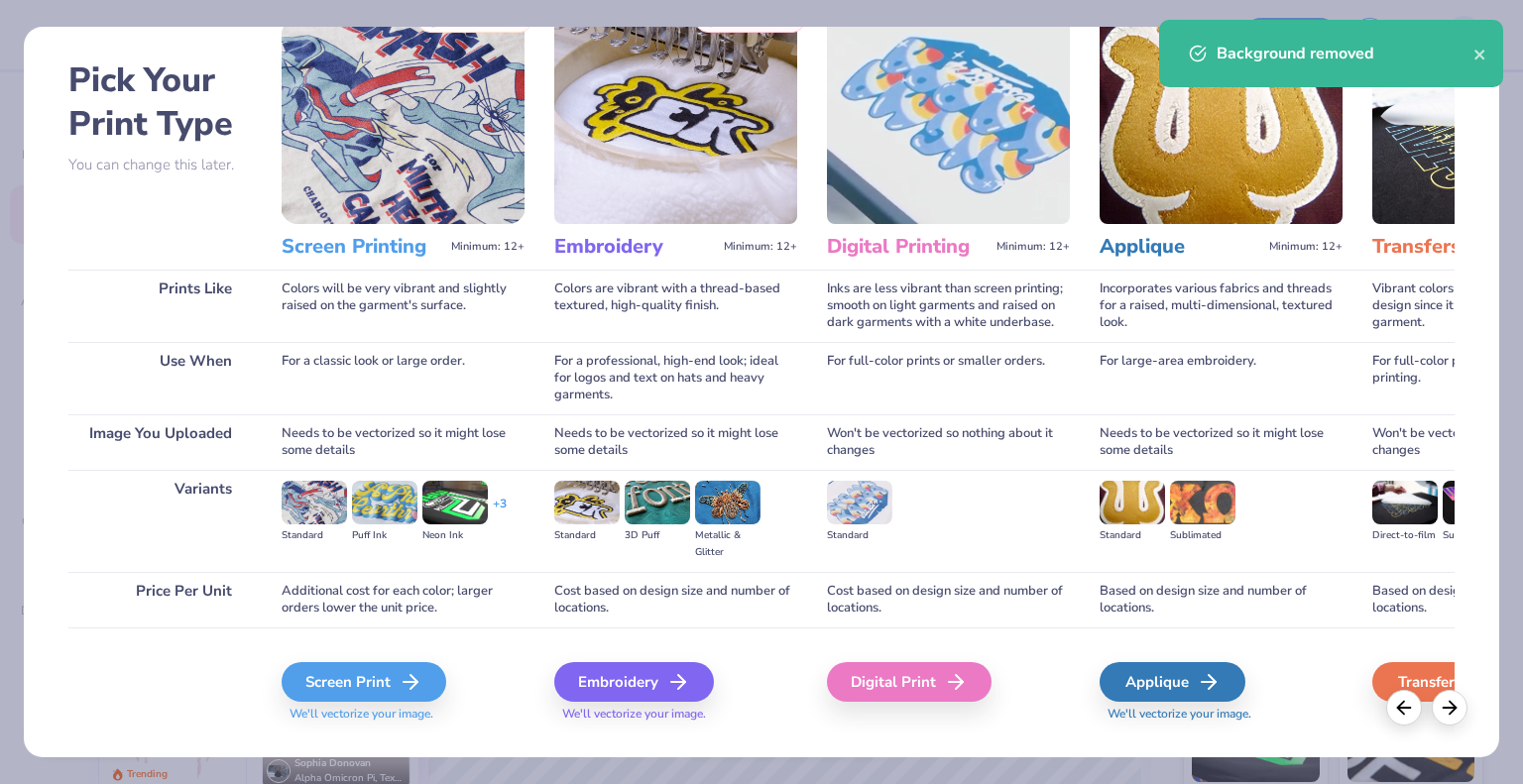 scroll, scrollTop: 104, scrollLeft: 0, axis: vertical 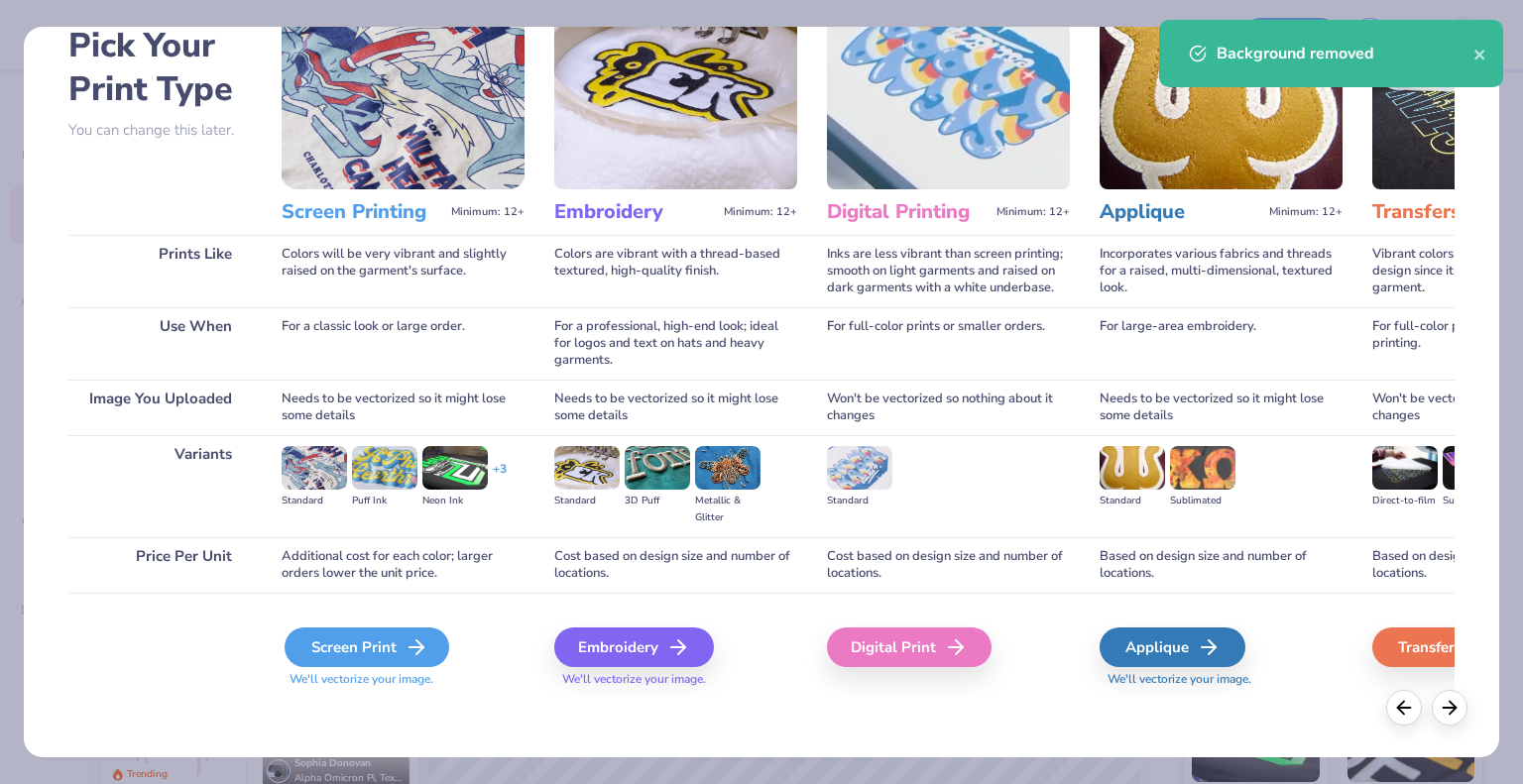 click 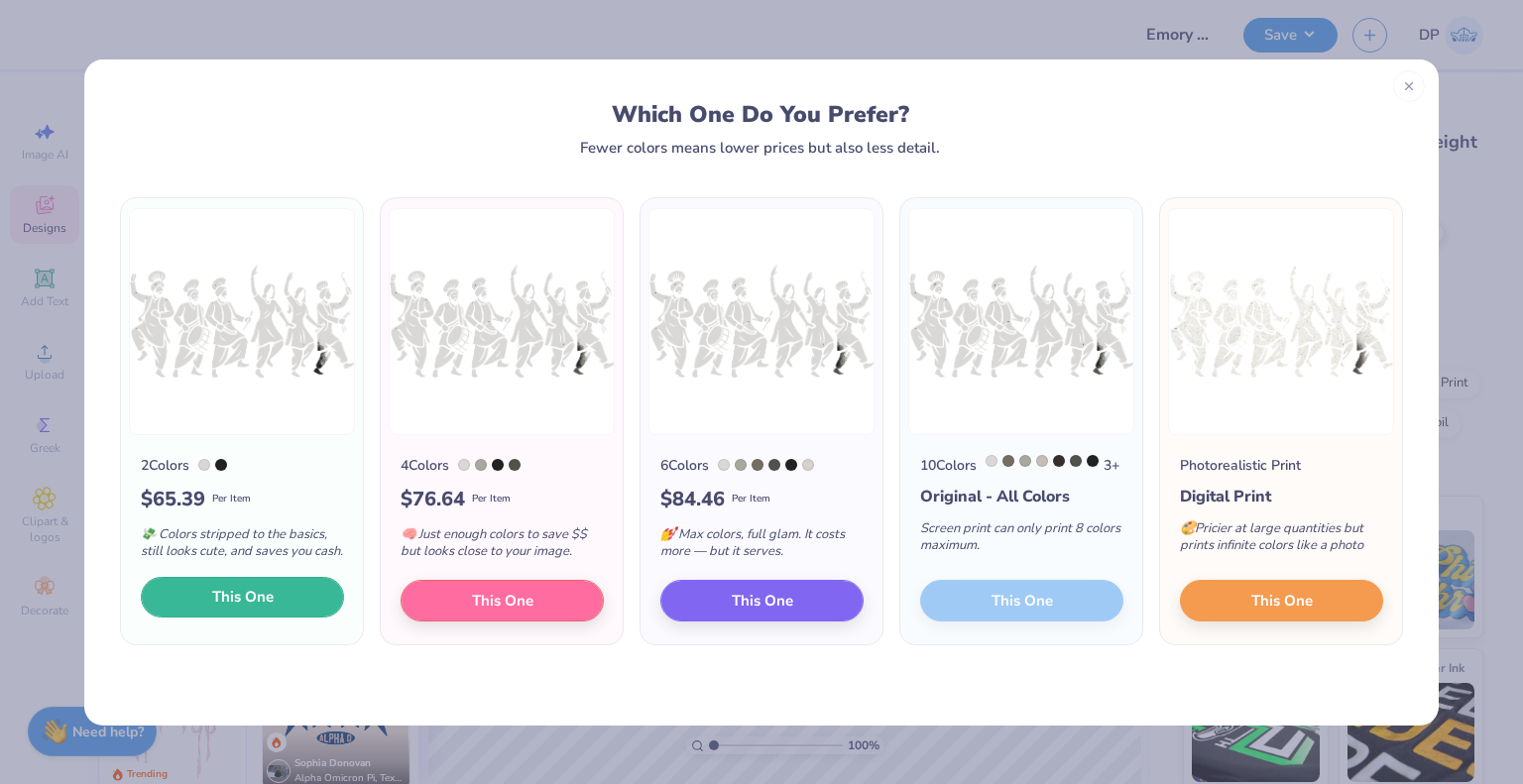click on "This One" at bounding box center (243, 597) 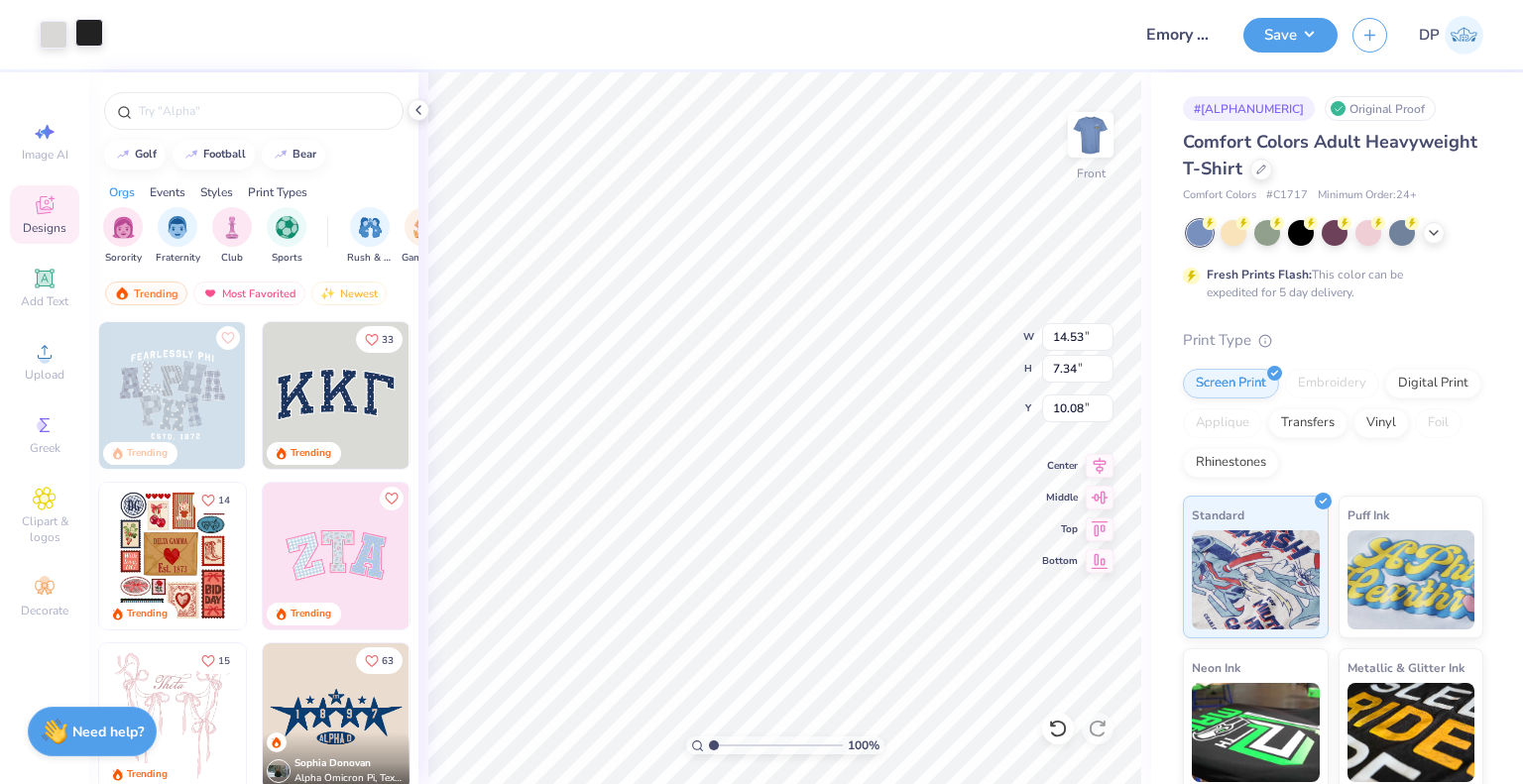click at bounding box center (89, 33) 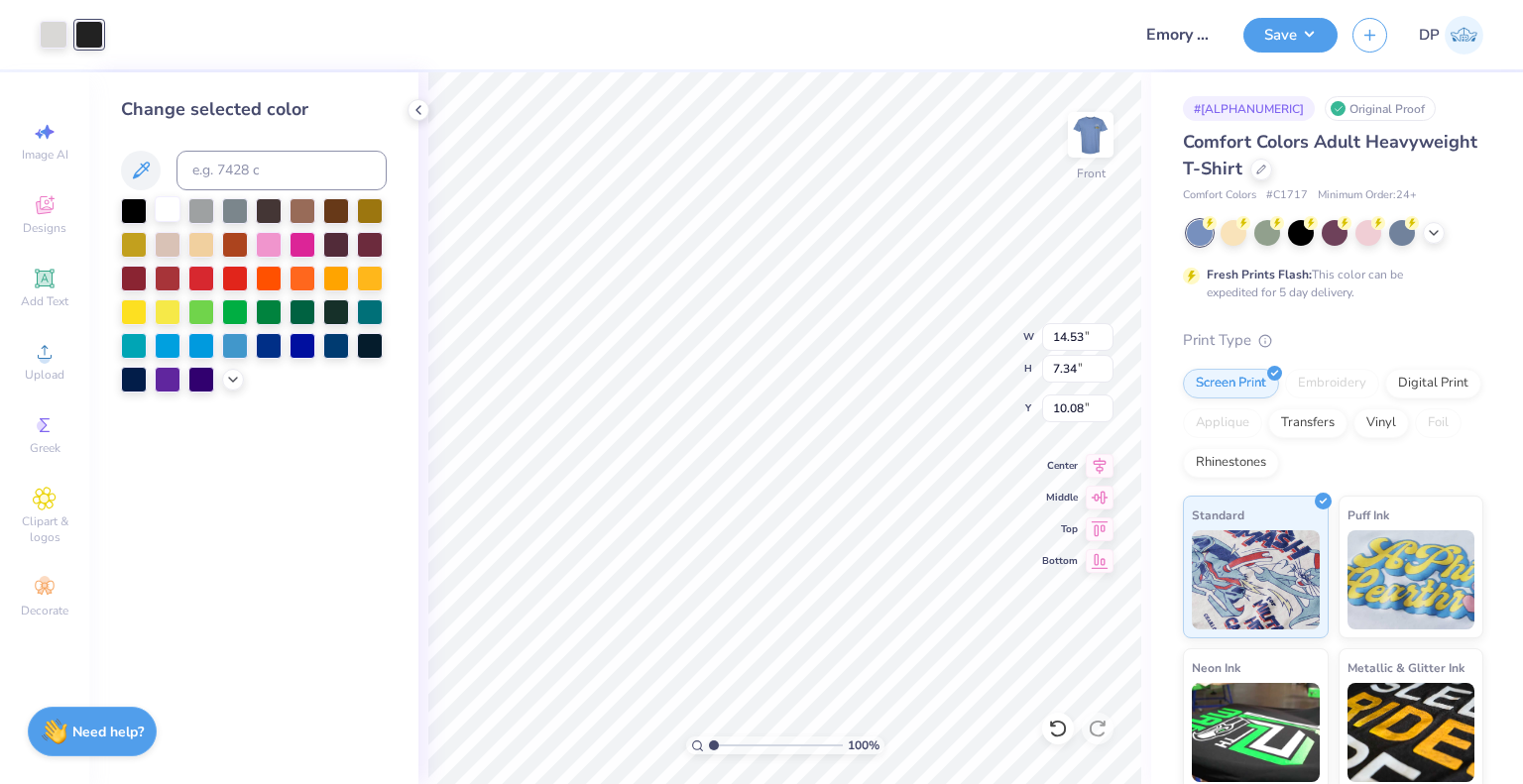 click at bounding box center (168, 209) 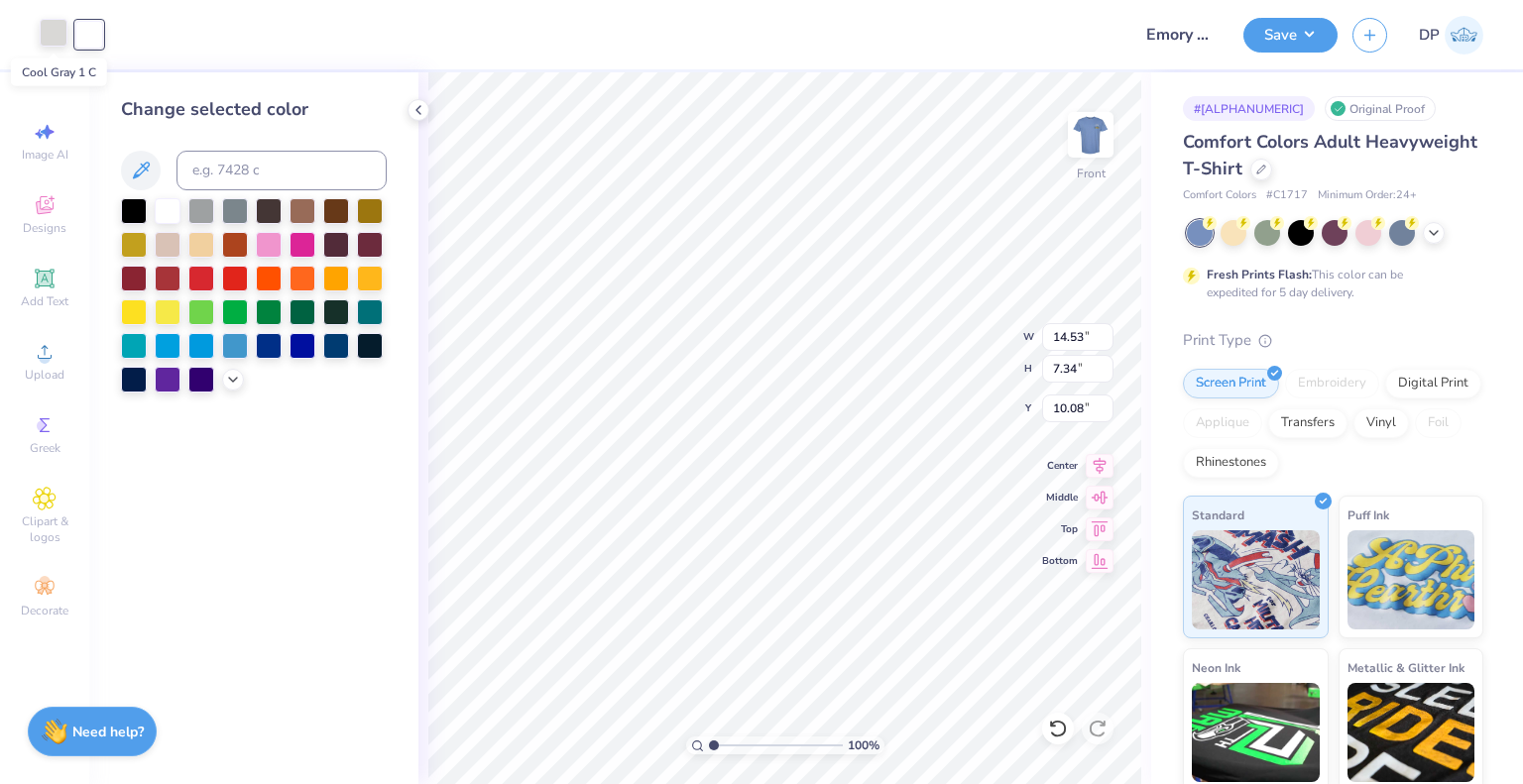 click at bounding box center (54, 33) 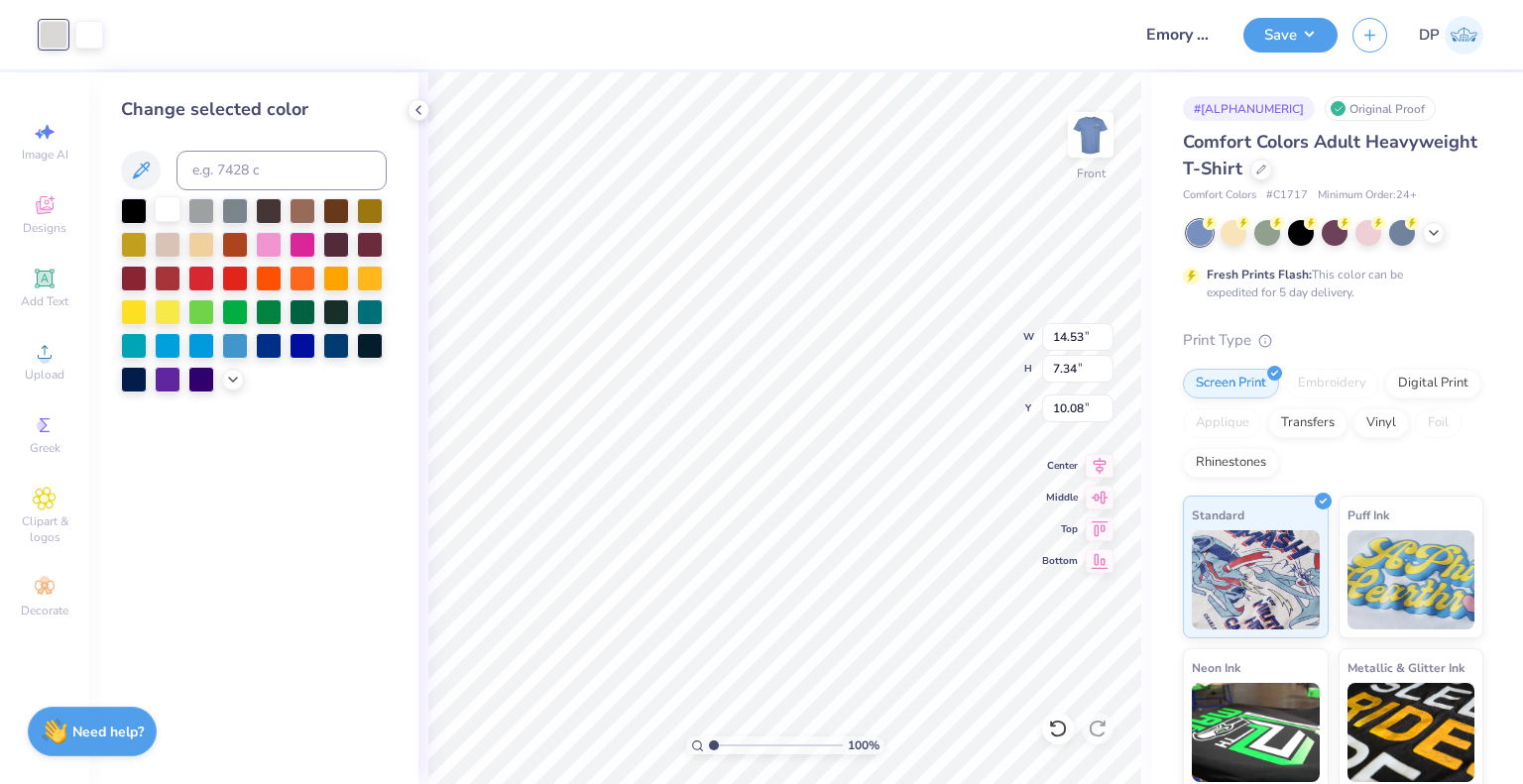 click at bounding box center (168, 209) 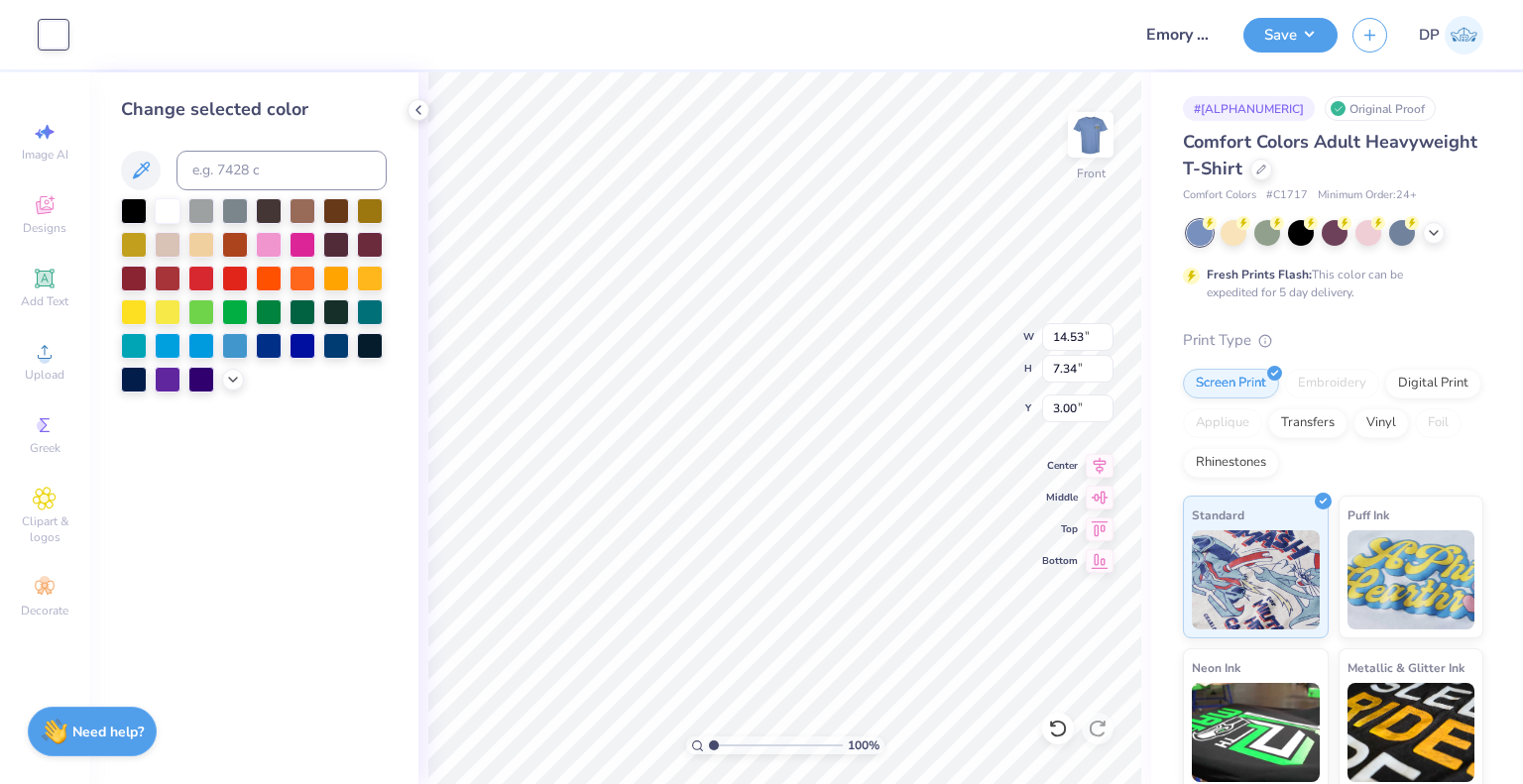 type on "3.00" 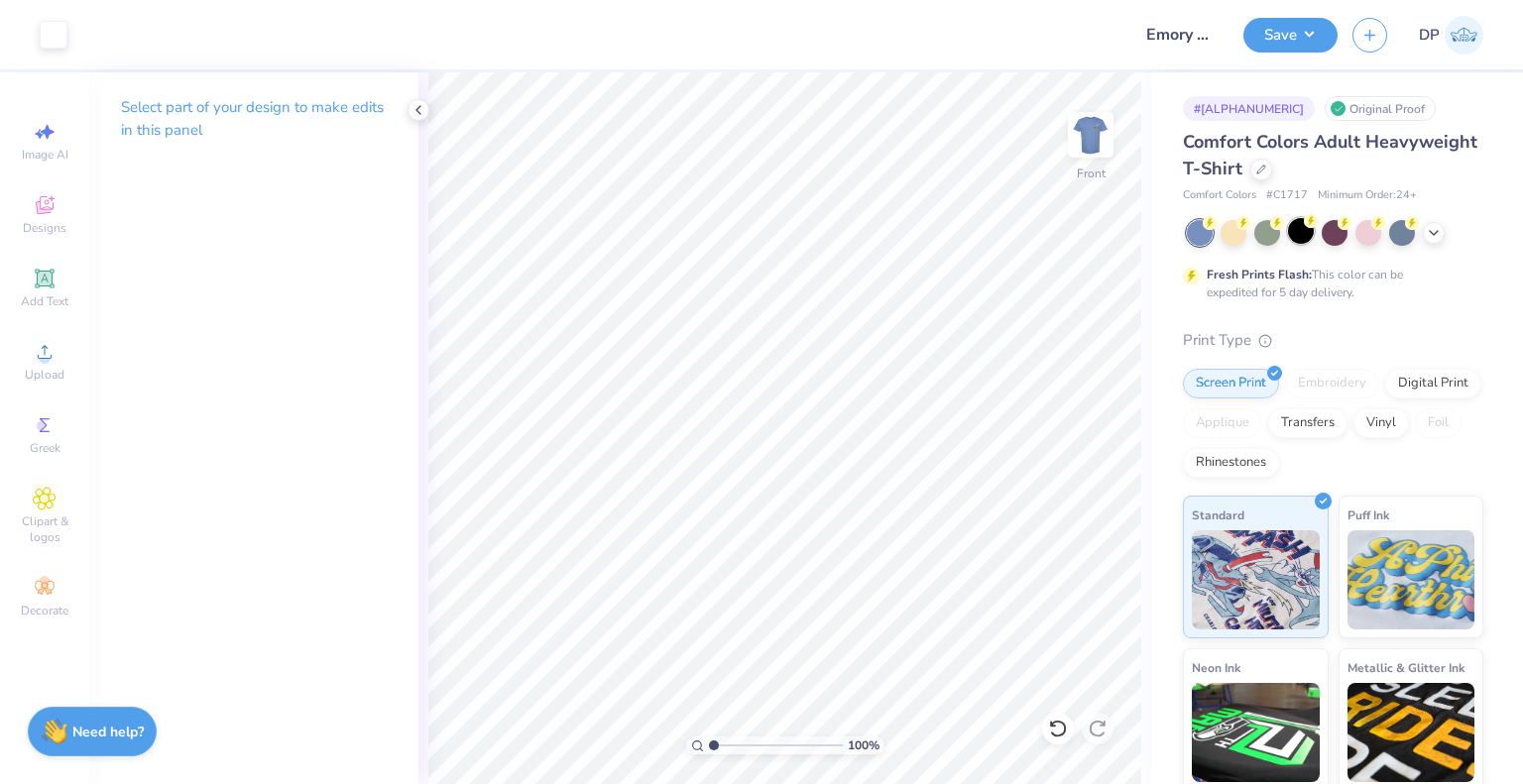 click at bounding box center (1301, 231) 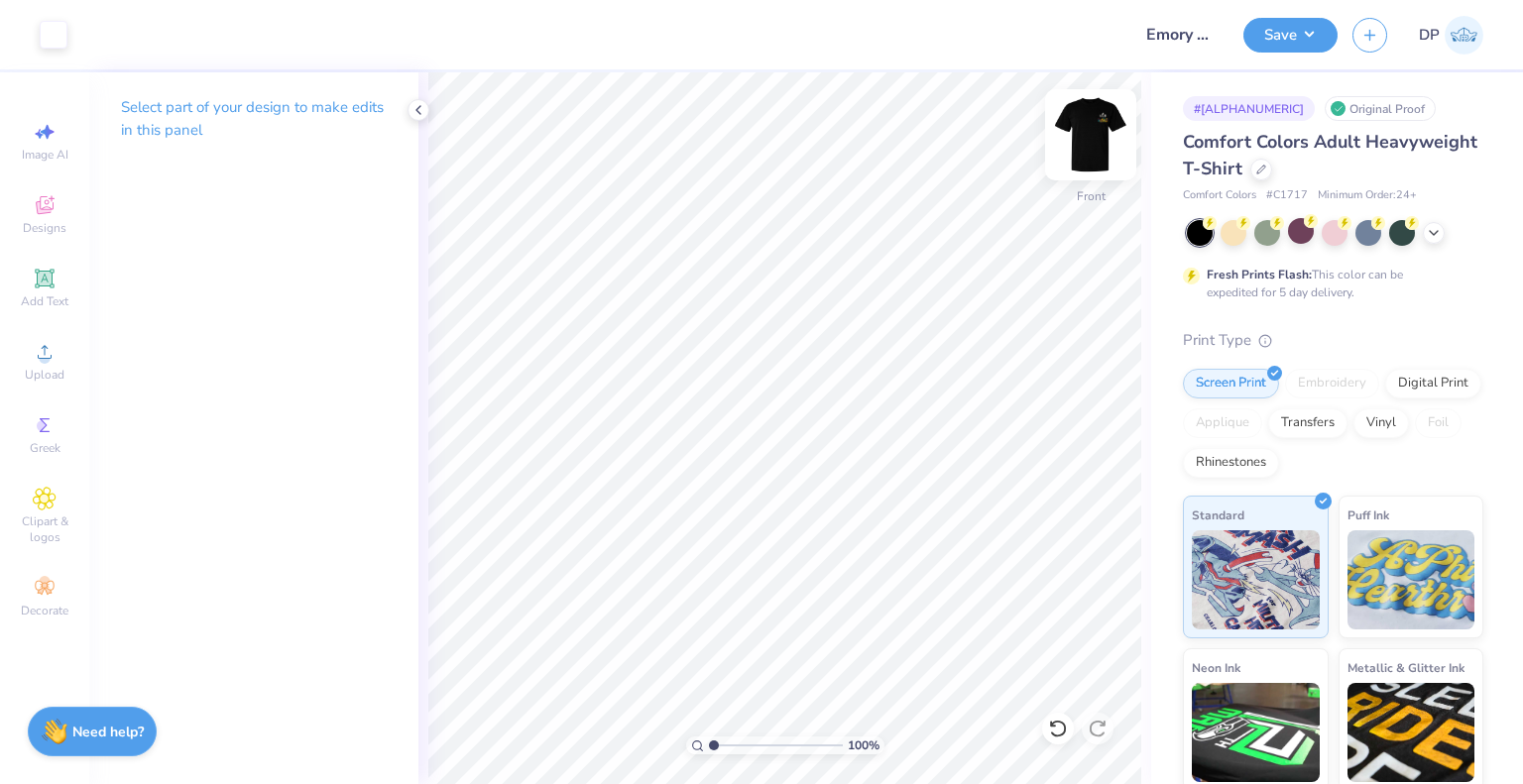 click at bounding box center [1091, 135] 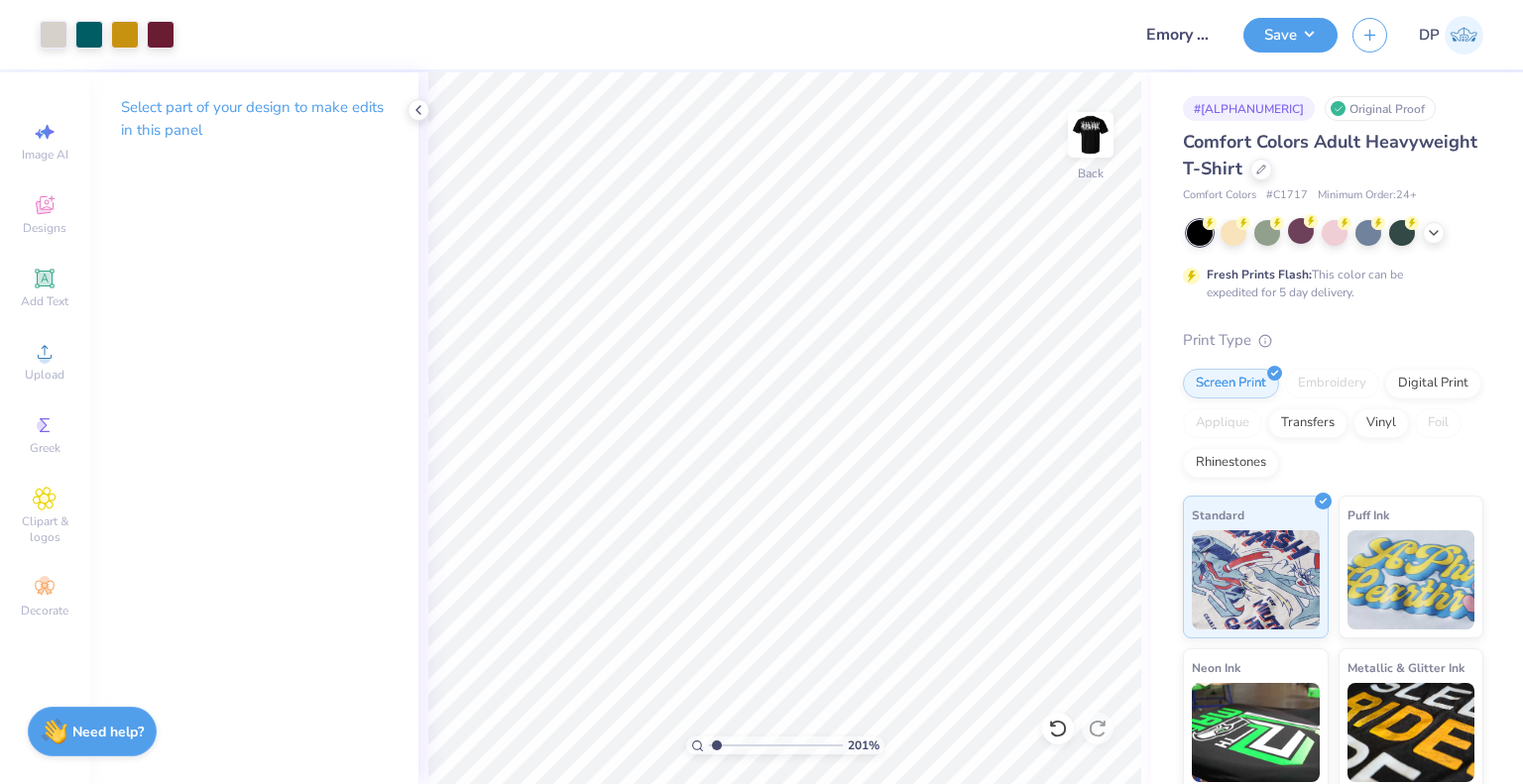 type on "1" 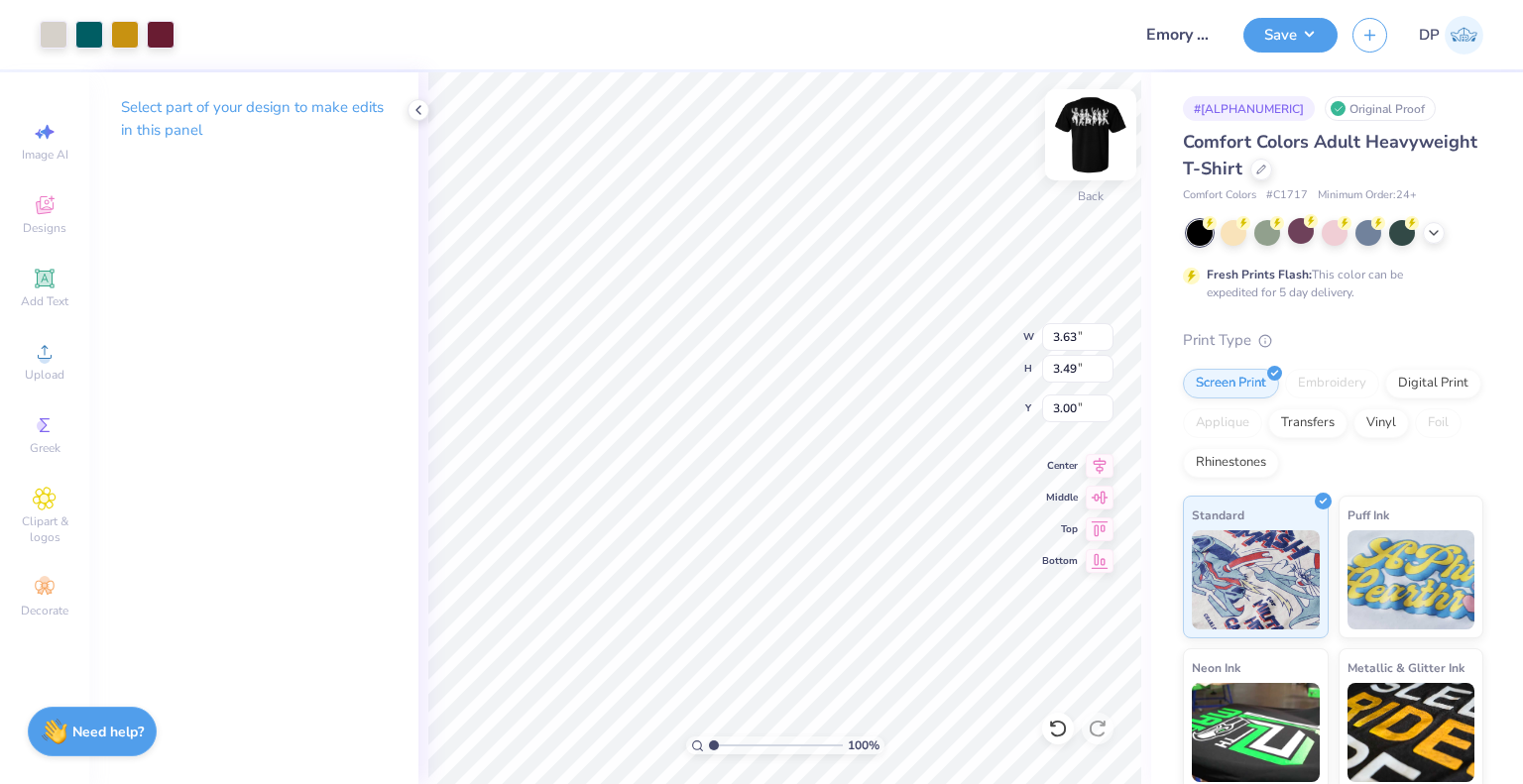 click at bounding box center (1091, 135) 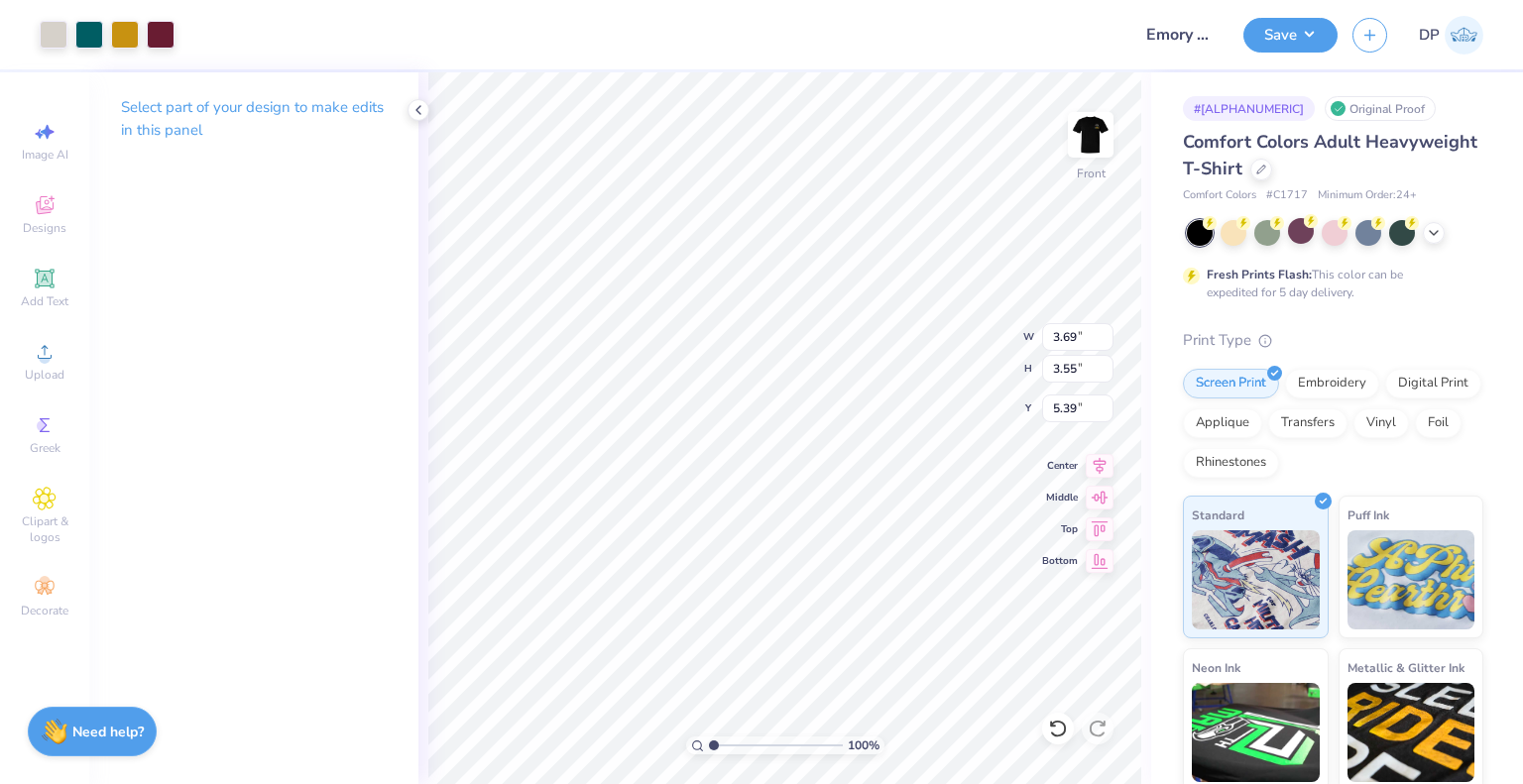 type on "13.83" 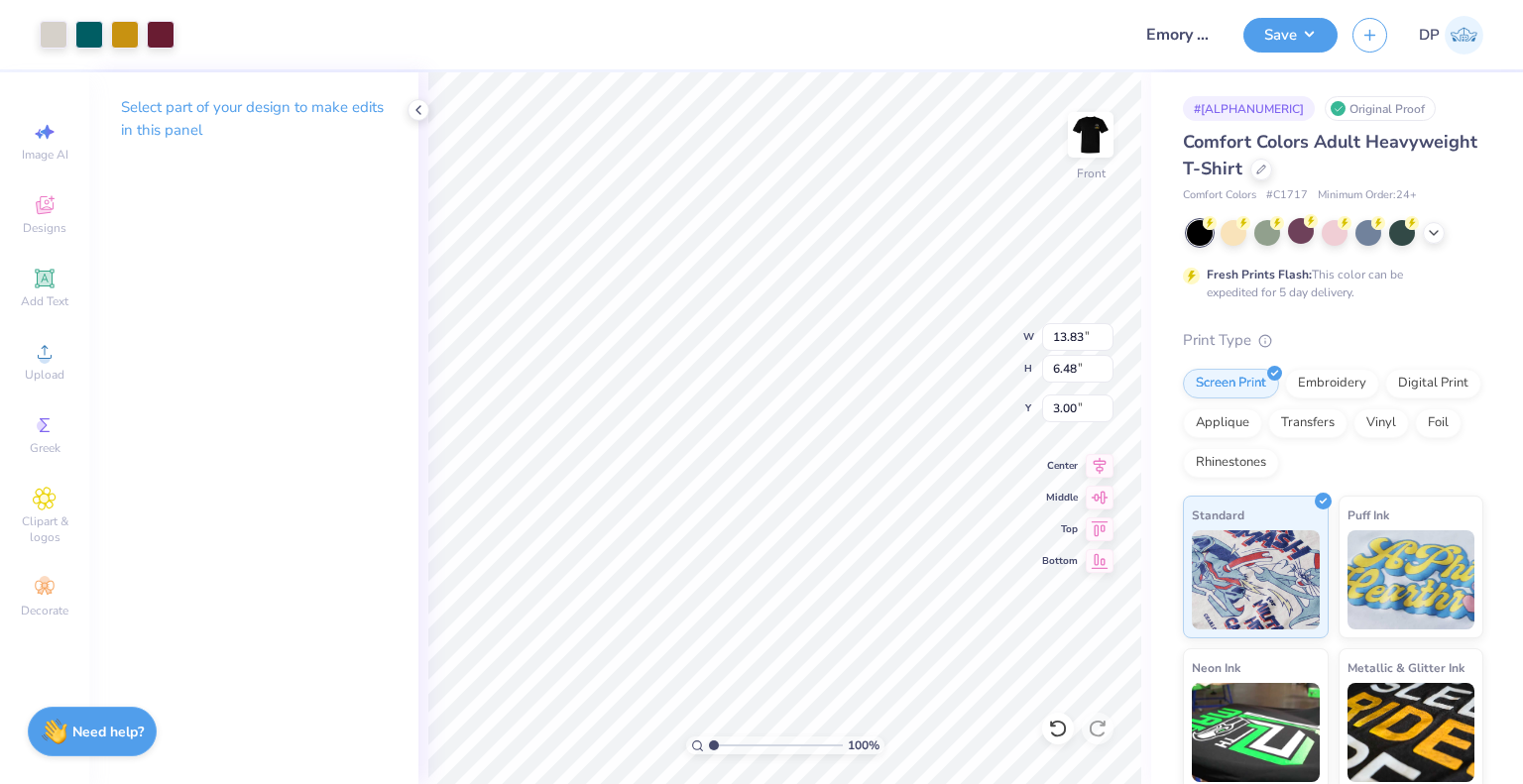 type on "3.00" 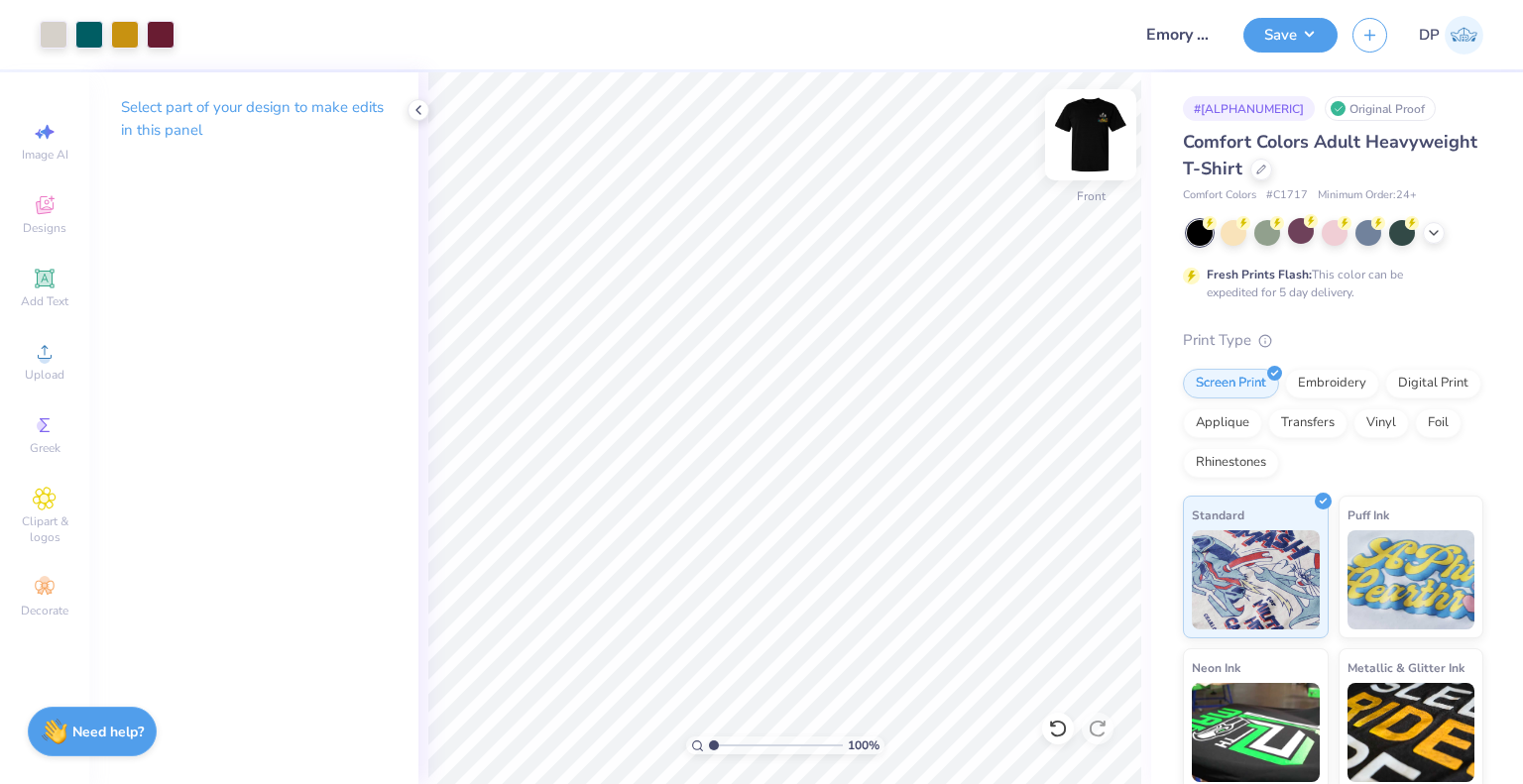 click at bounding box center [1091, 135] 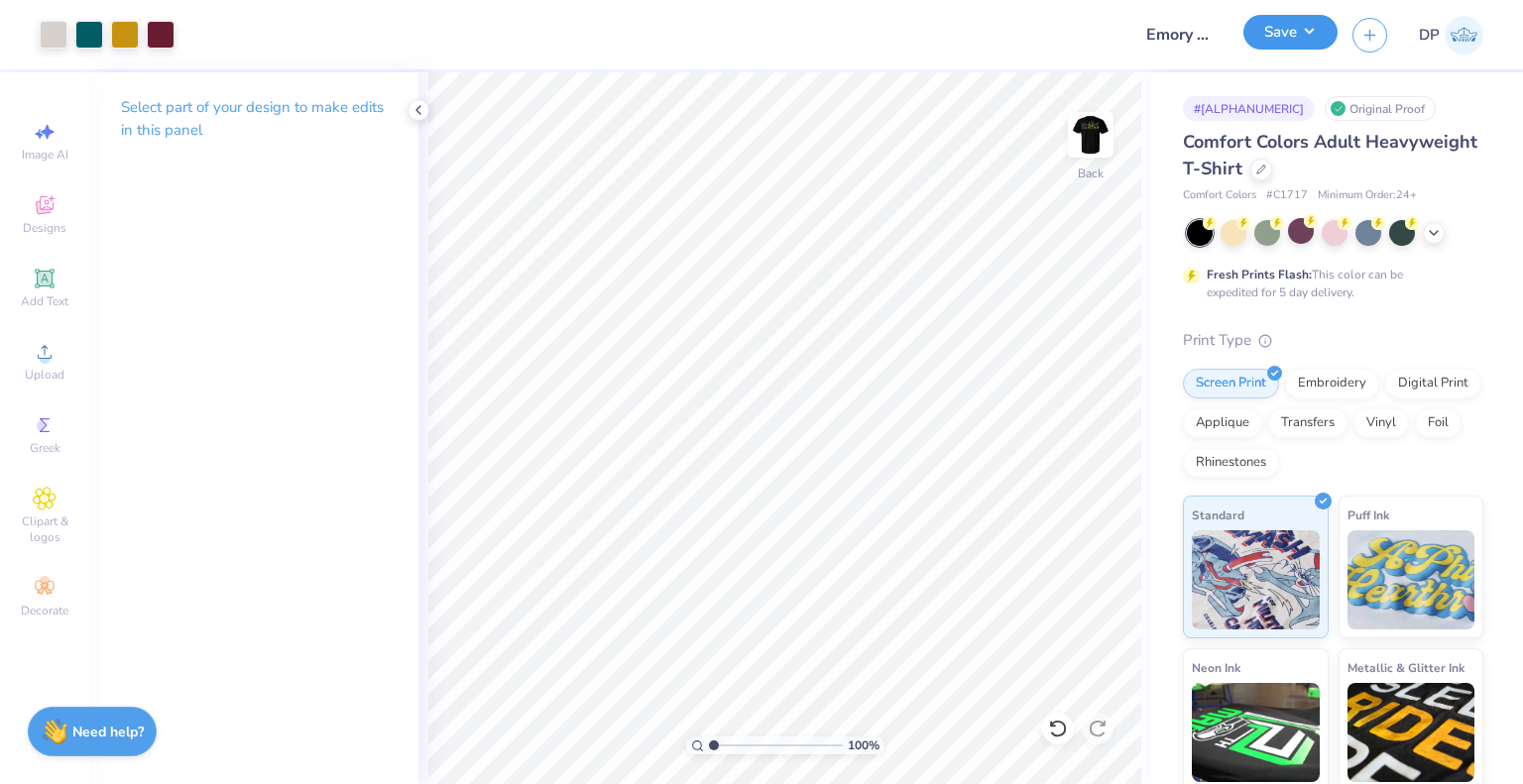 click on "Save" at bounding box center [1290, 32] 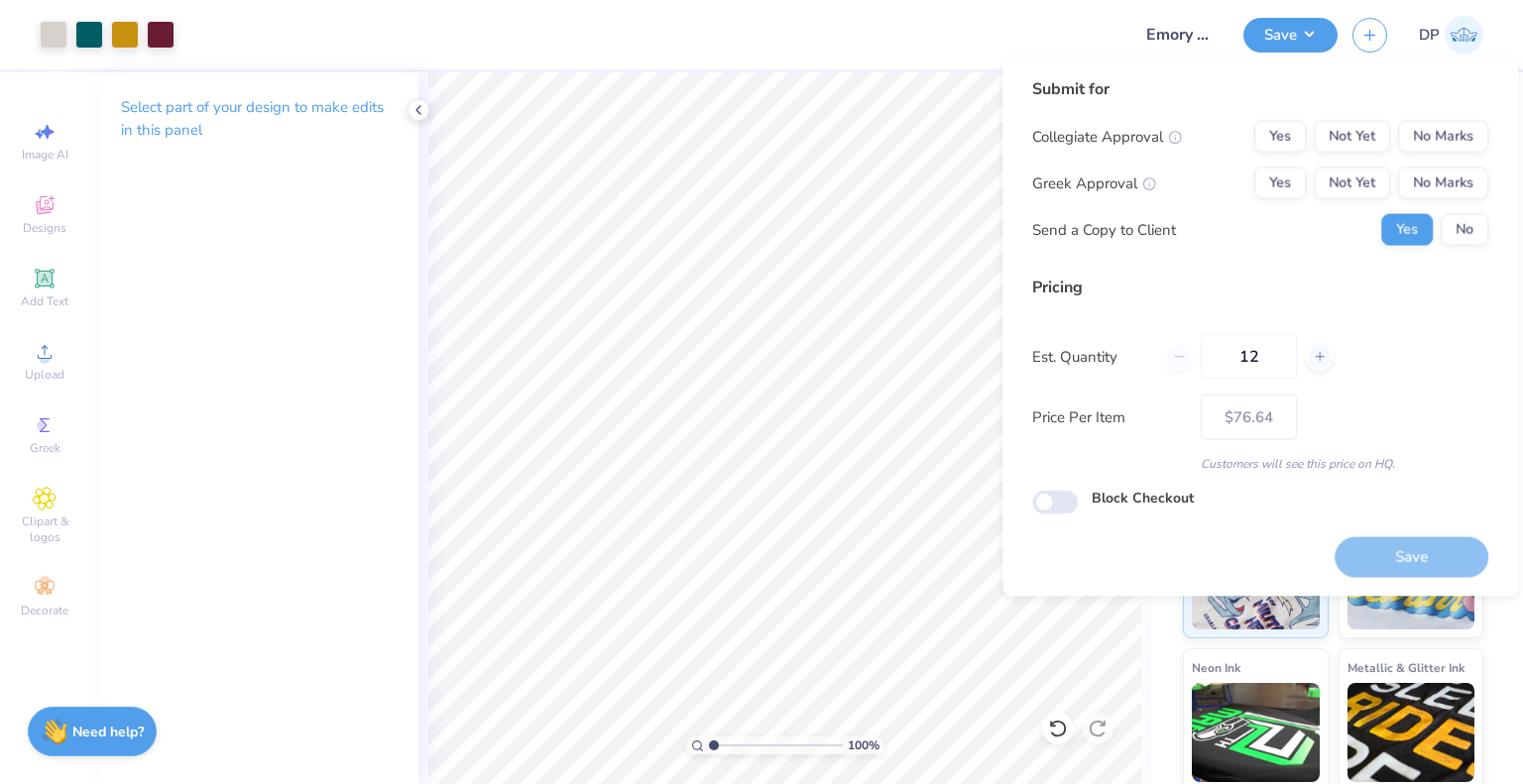 click on "Collegiate Approval Yes Not Yet No Marks Greek Approval Yes Not Yet No Marks Send a Copy to Client Yes No" at bounding box center [1260, 183] 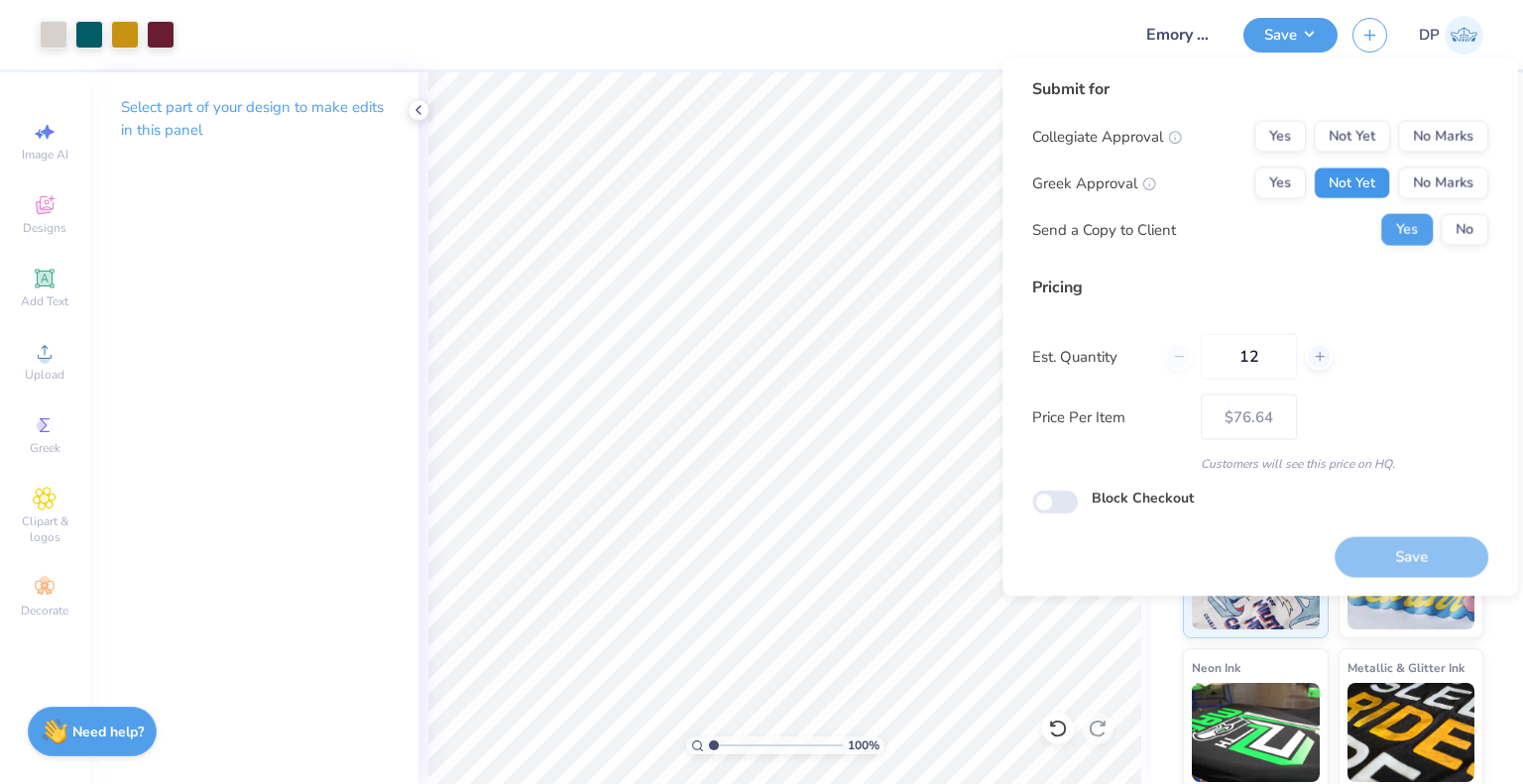 click on "Not Yet" at bounding box center [1351, 183] 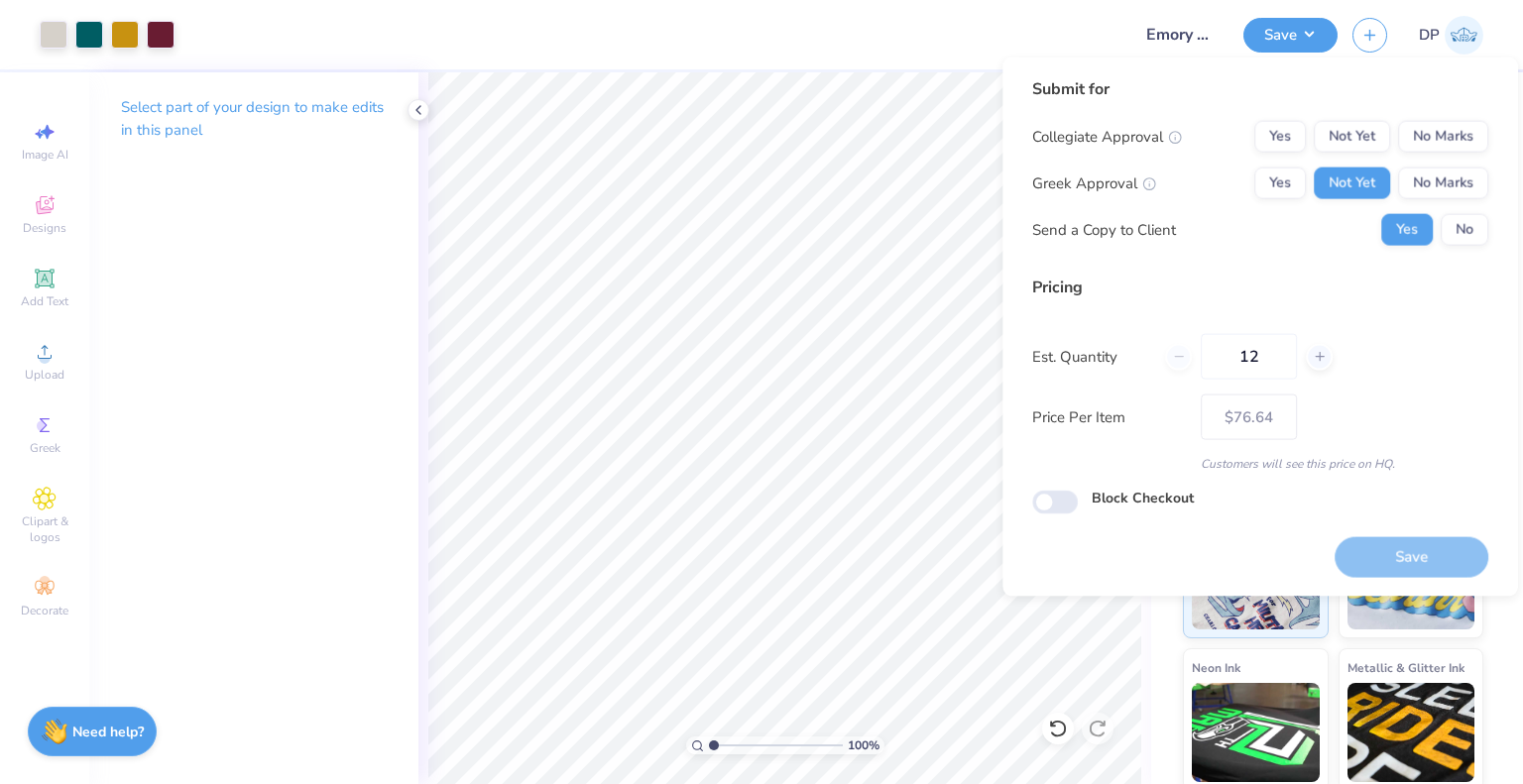 click on "Not Yet" at bounding box center [1351, 137] 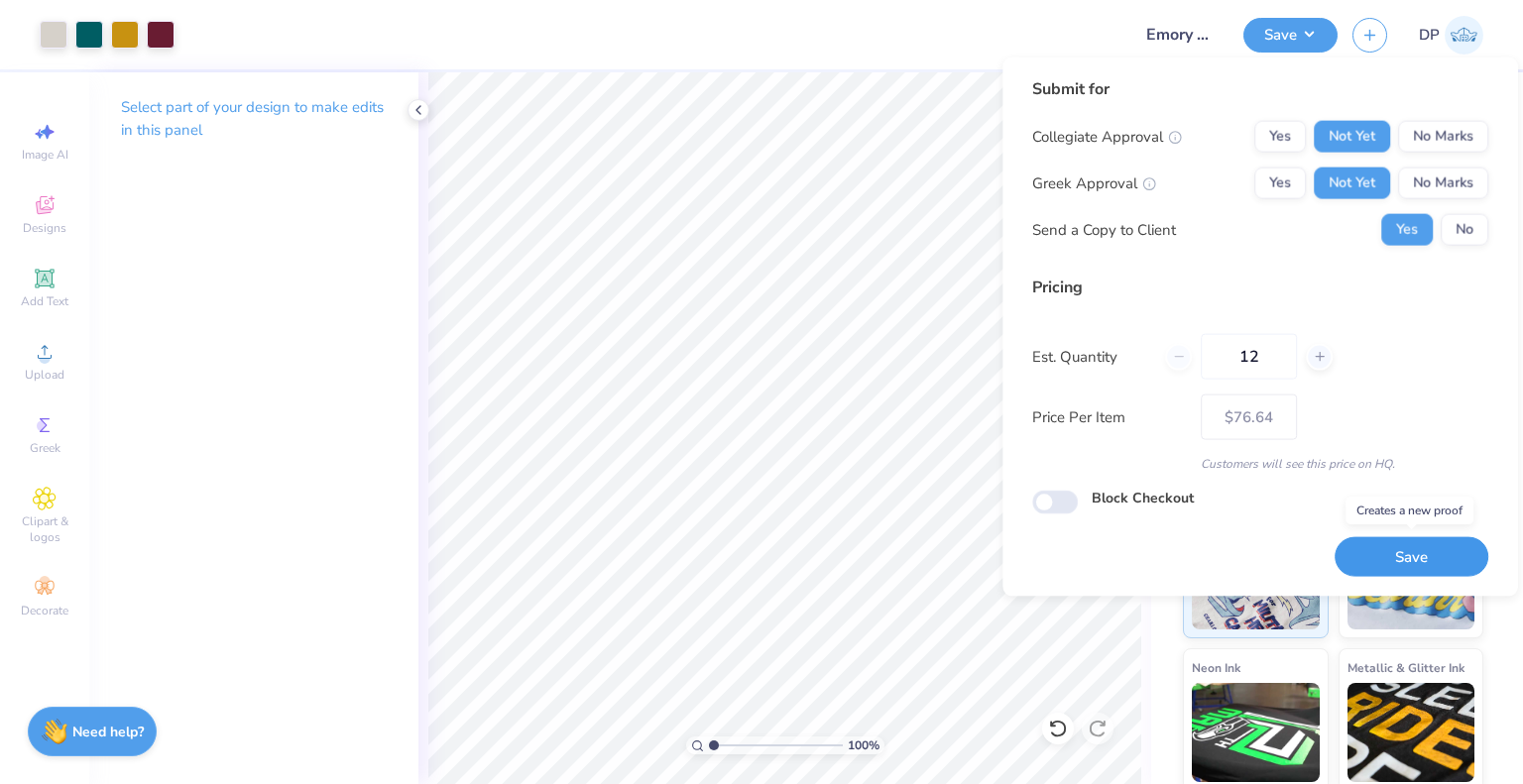 click on "Save" at bounding box center (1411, 556) 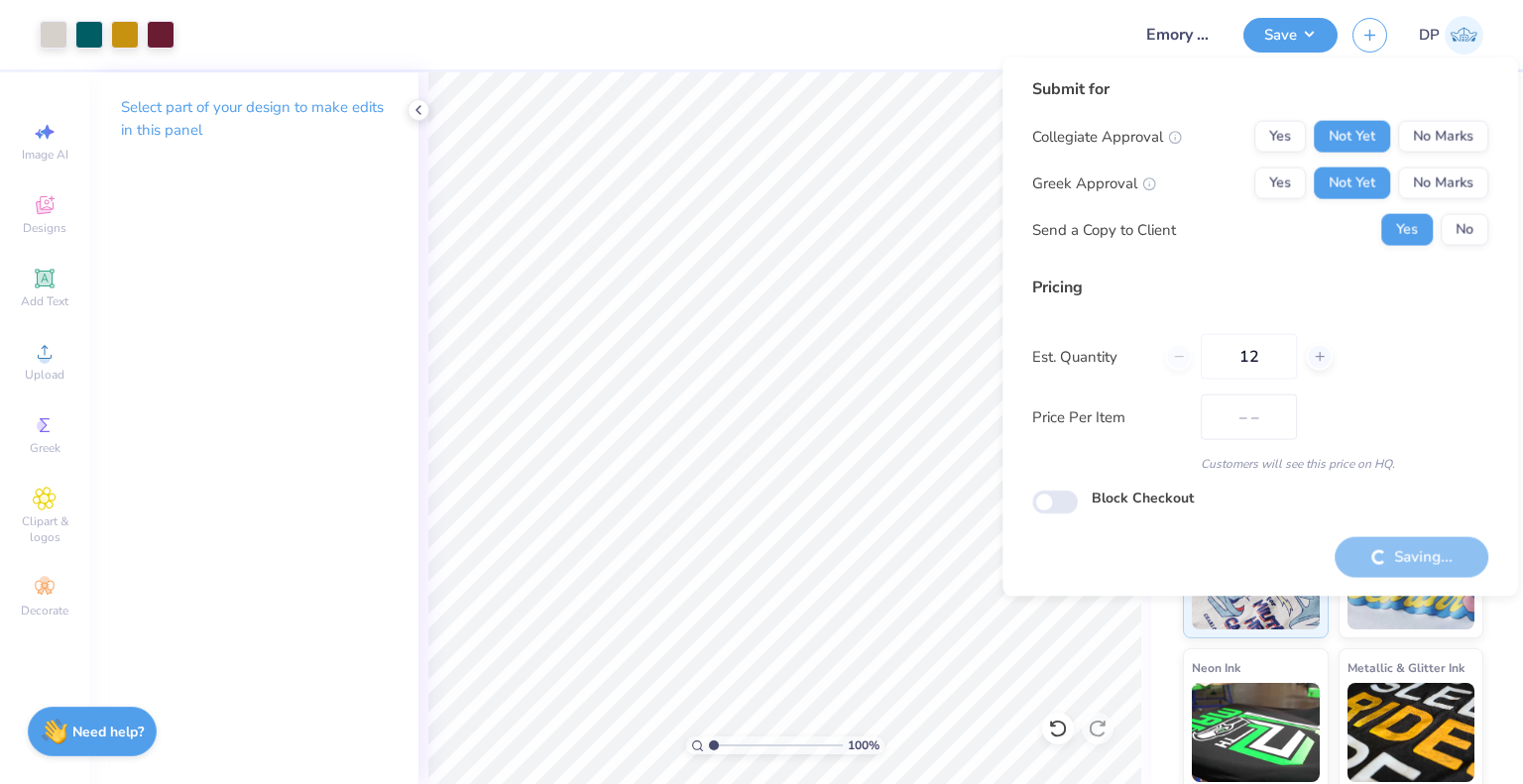 type on "$76.64" 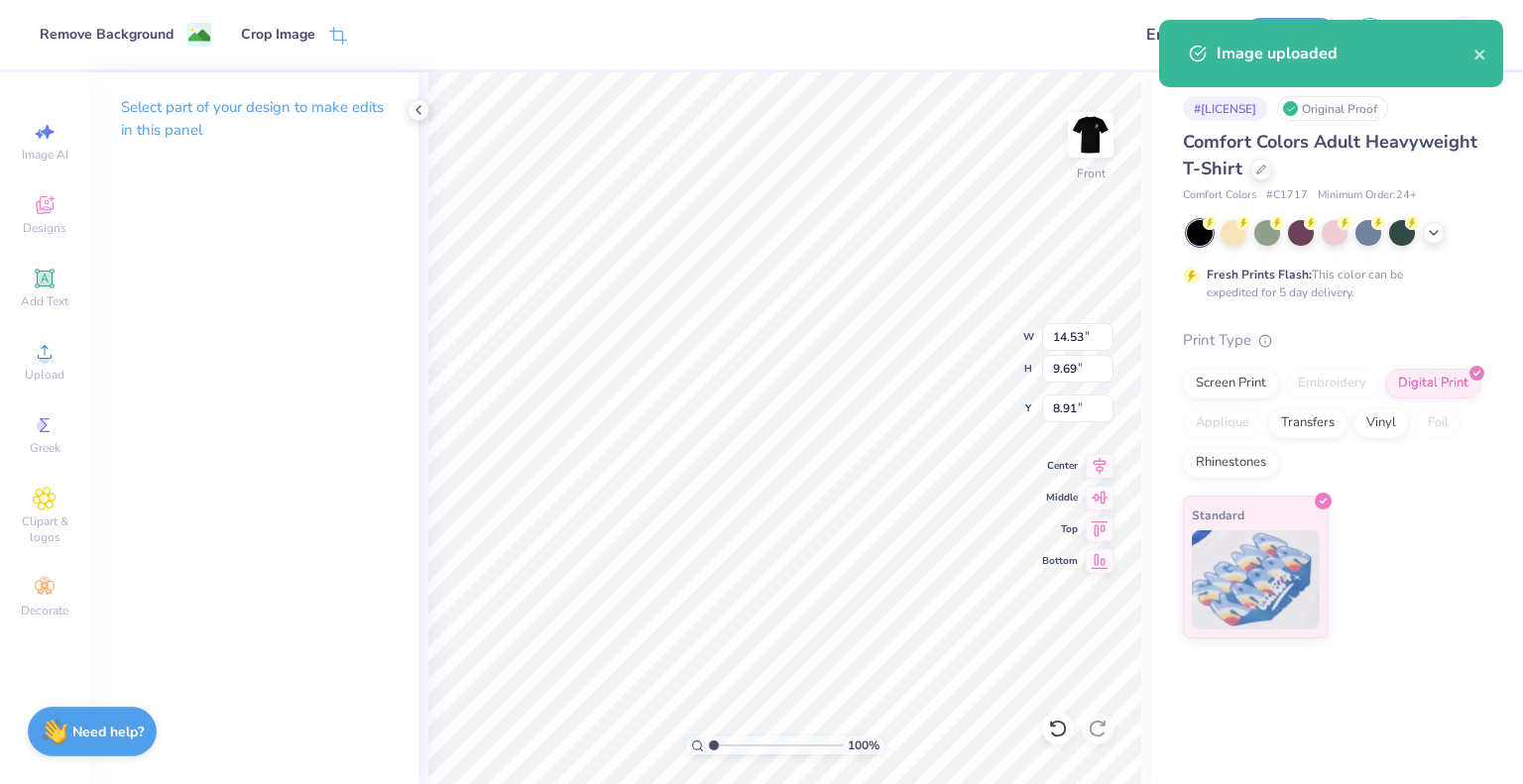 scroll, scrollTop: 0, scrollLeft: 0, axis: both 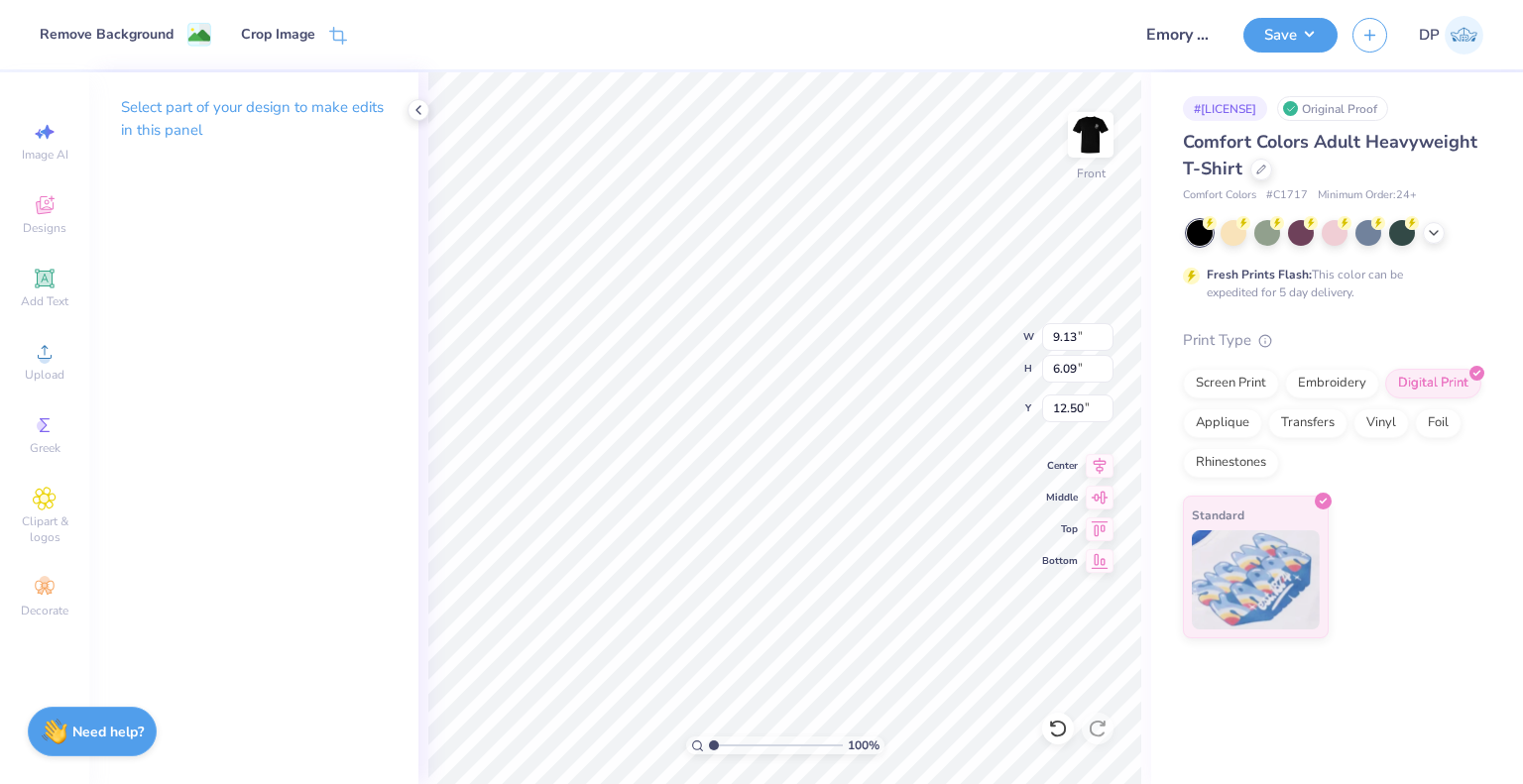 type on "9.13" 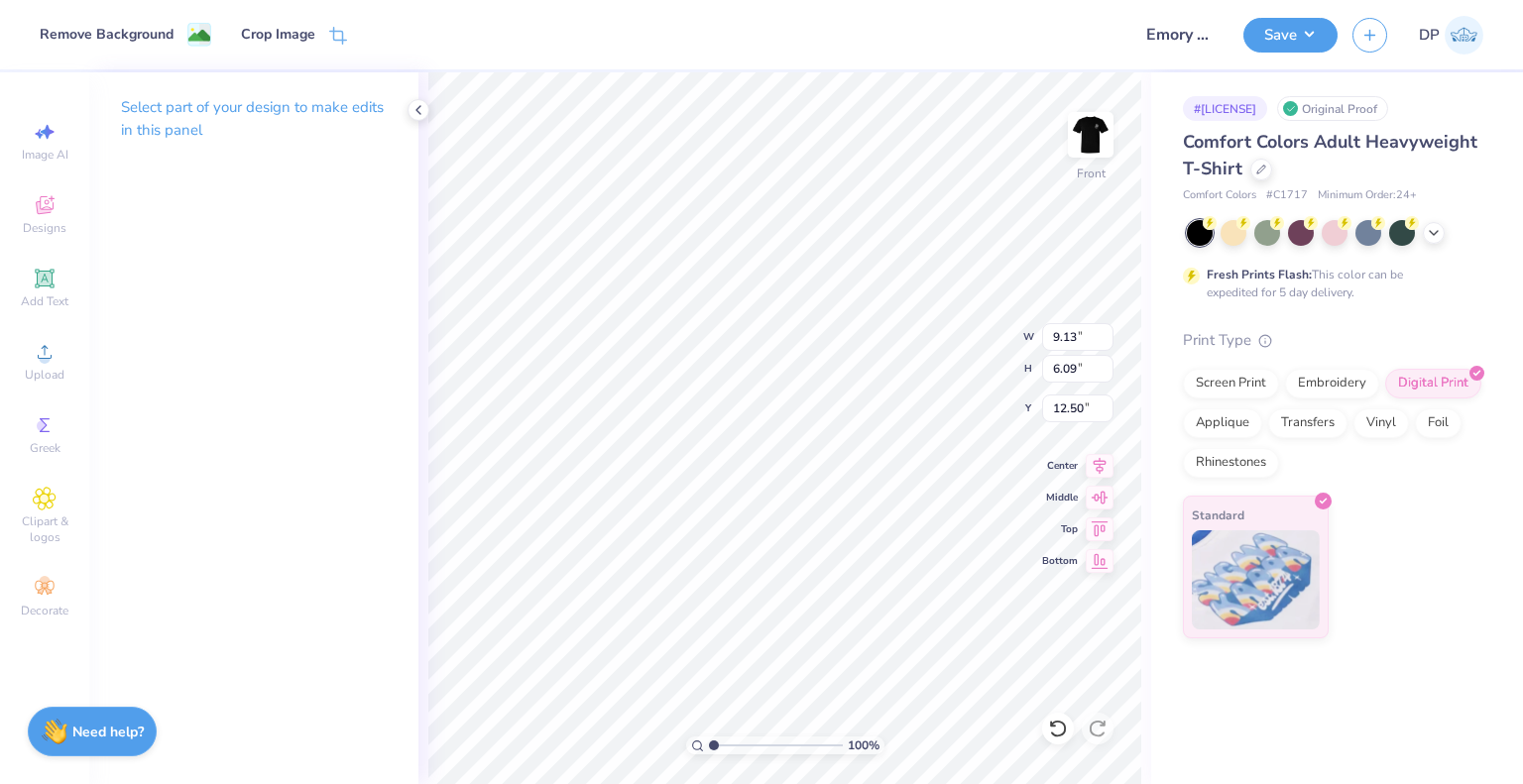 type on "3.00" 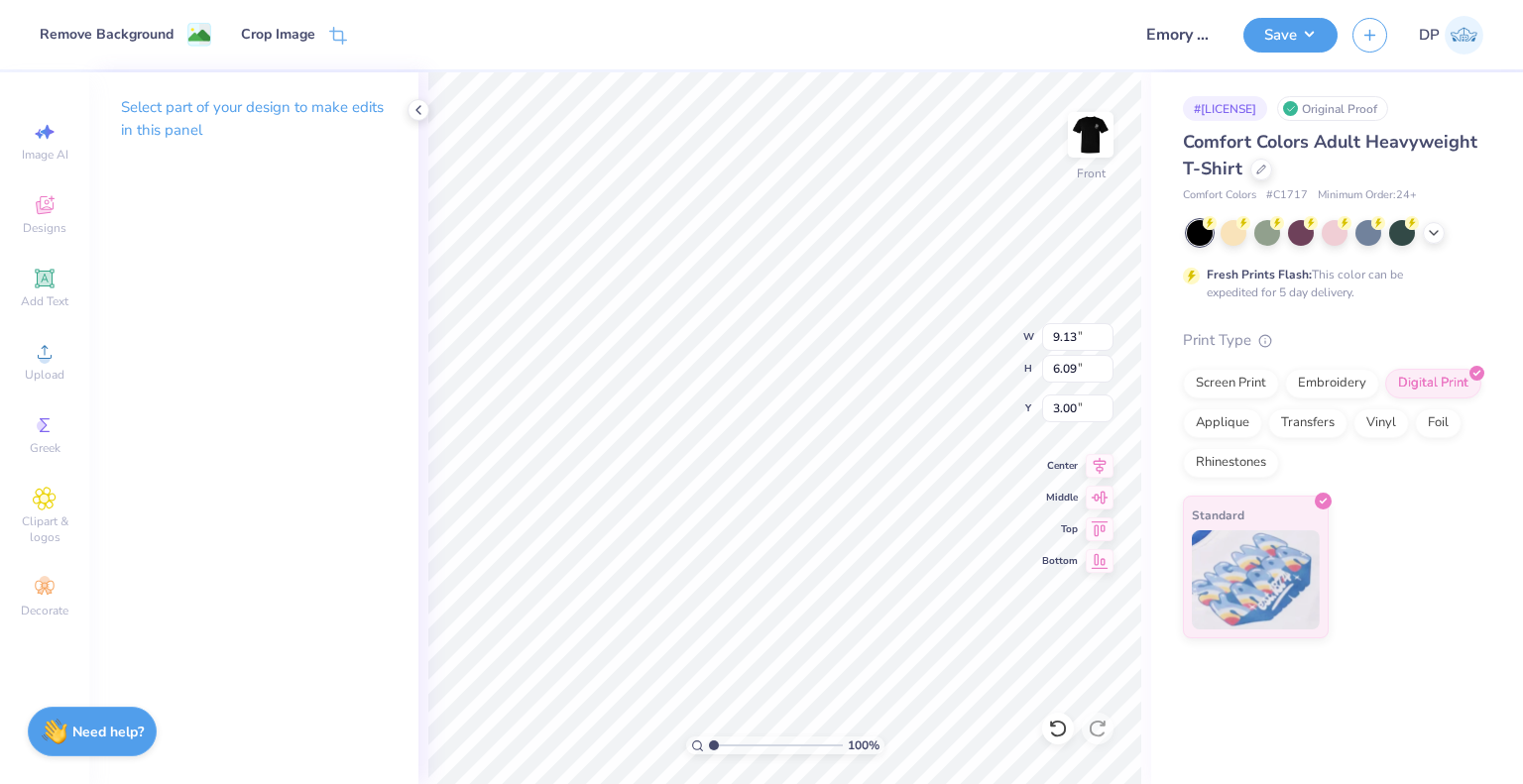 type on "11.94" 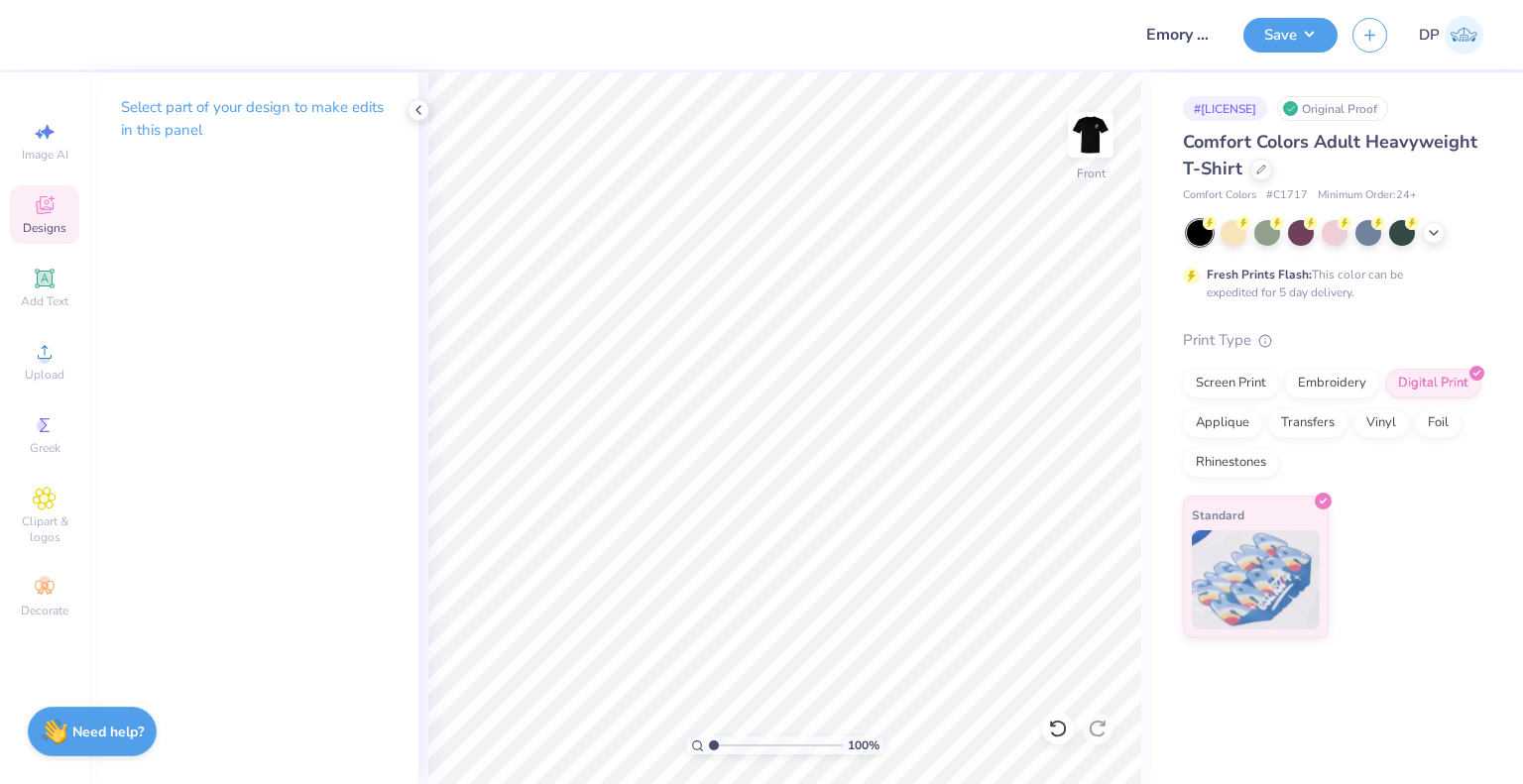 click on "Designs" at bounding box center [45, 228] 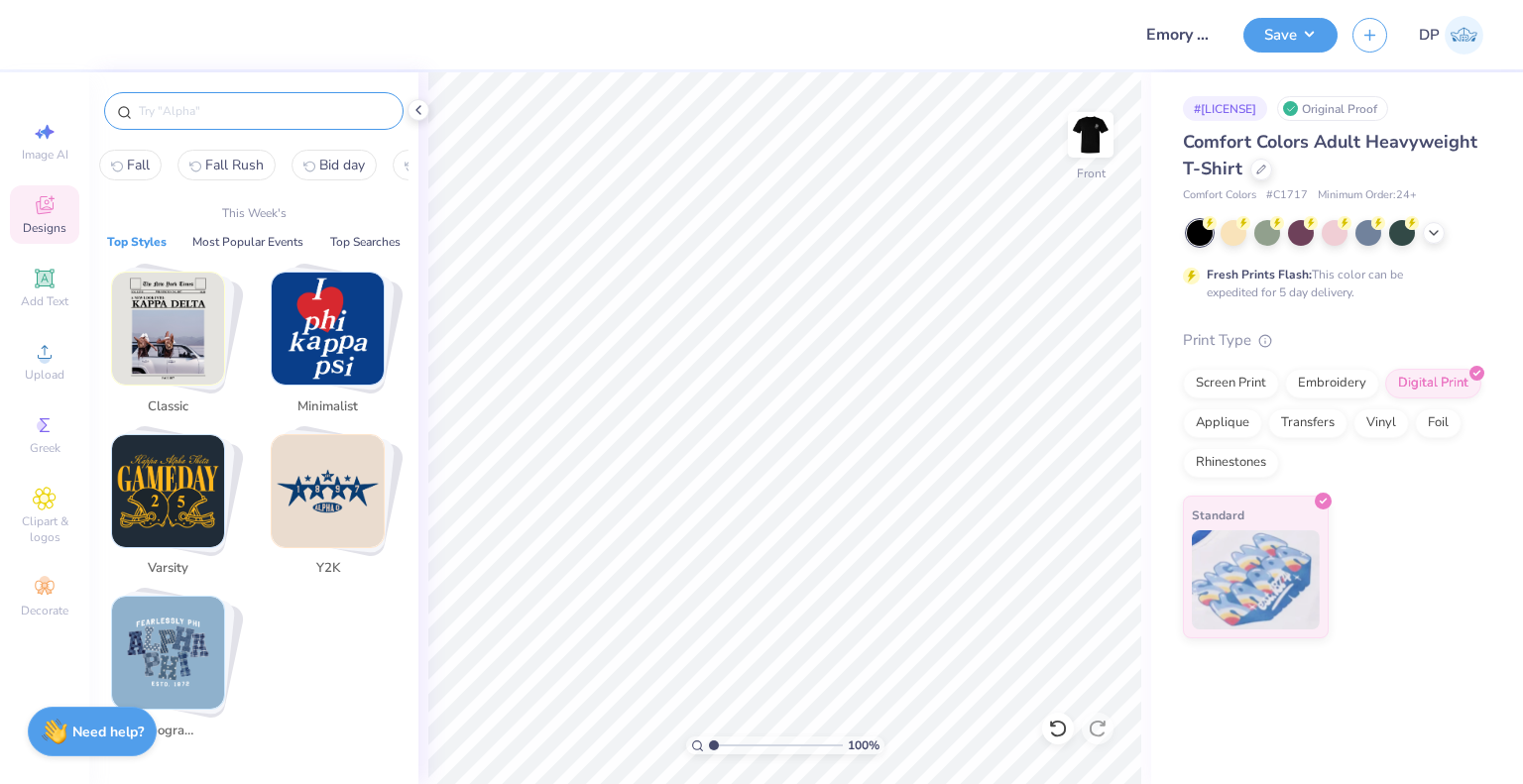 click at bounding box center (264, 111) 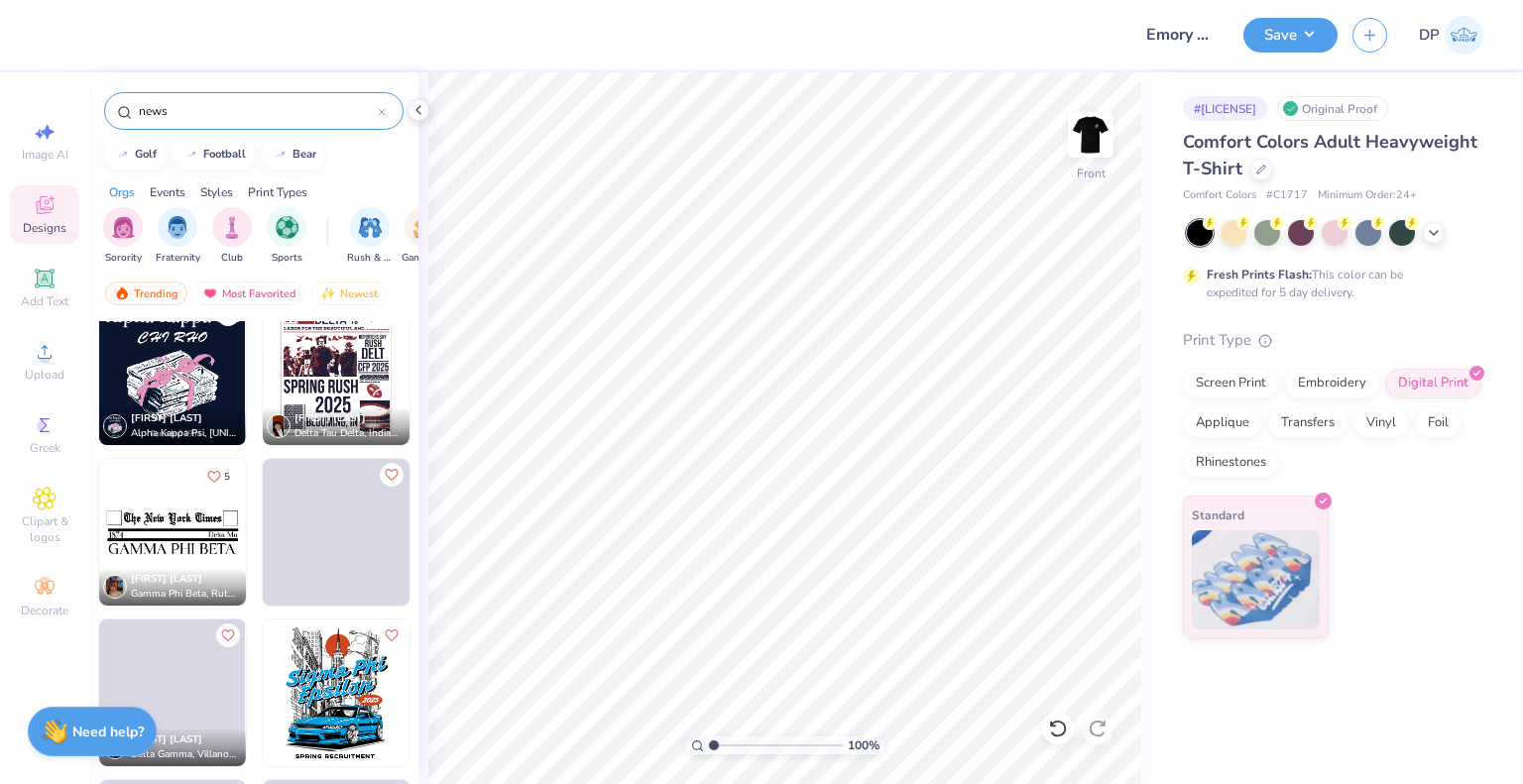 scroll, scrollTop: 297, scrollLeft: 0, axis: vertical 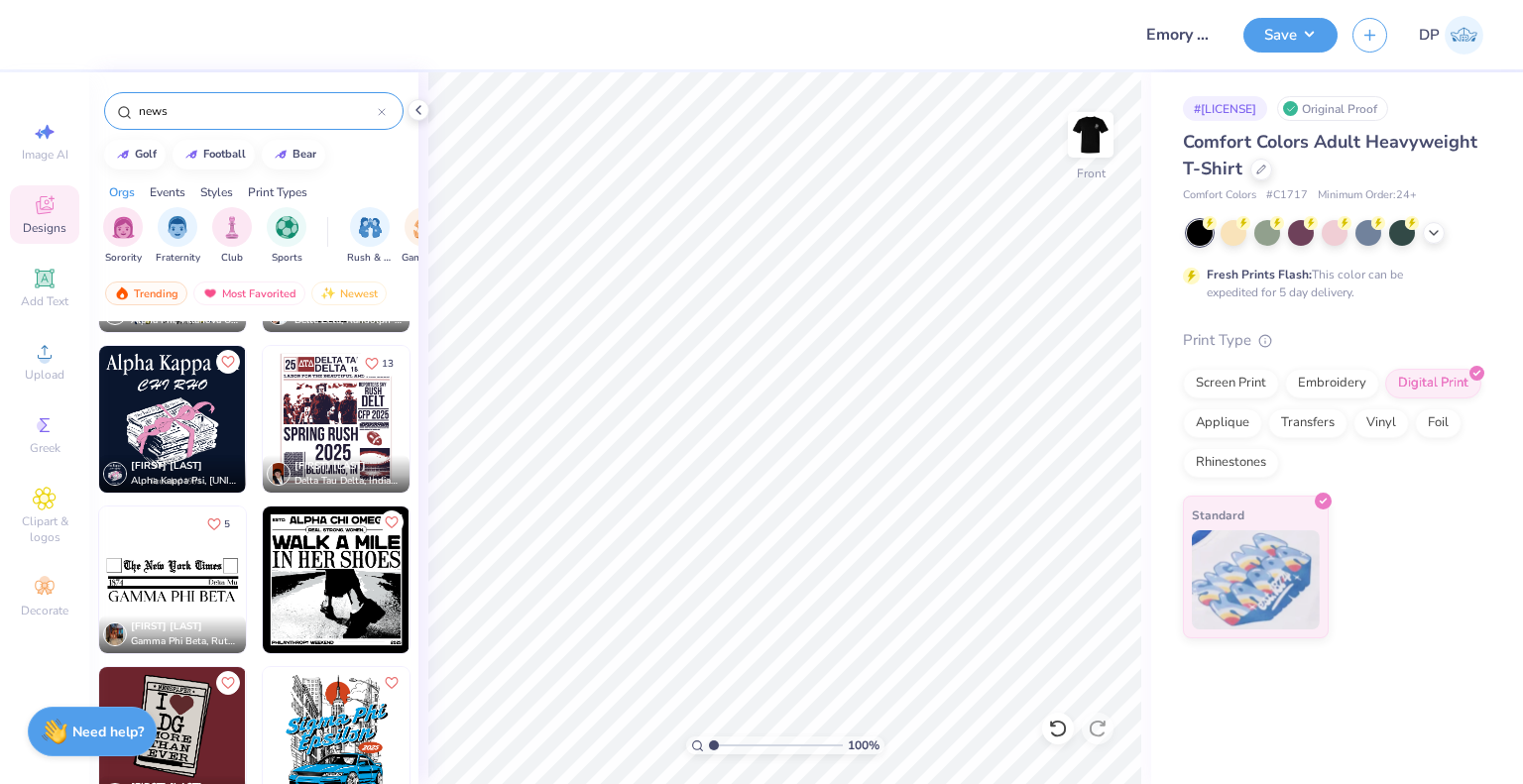 type on "news" 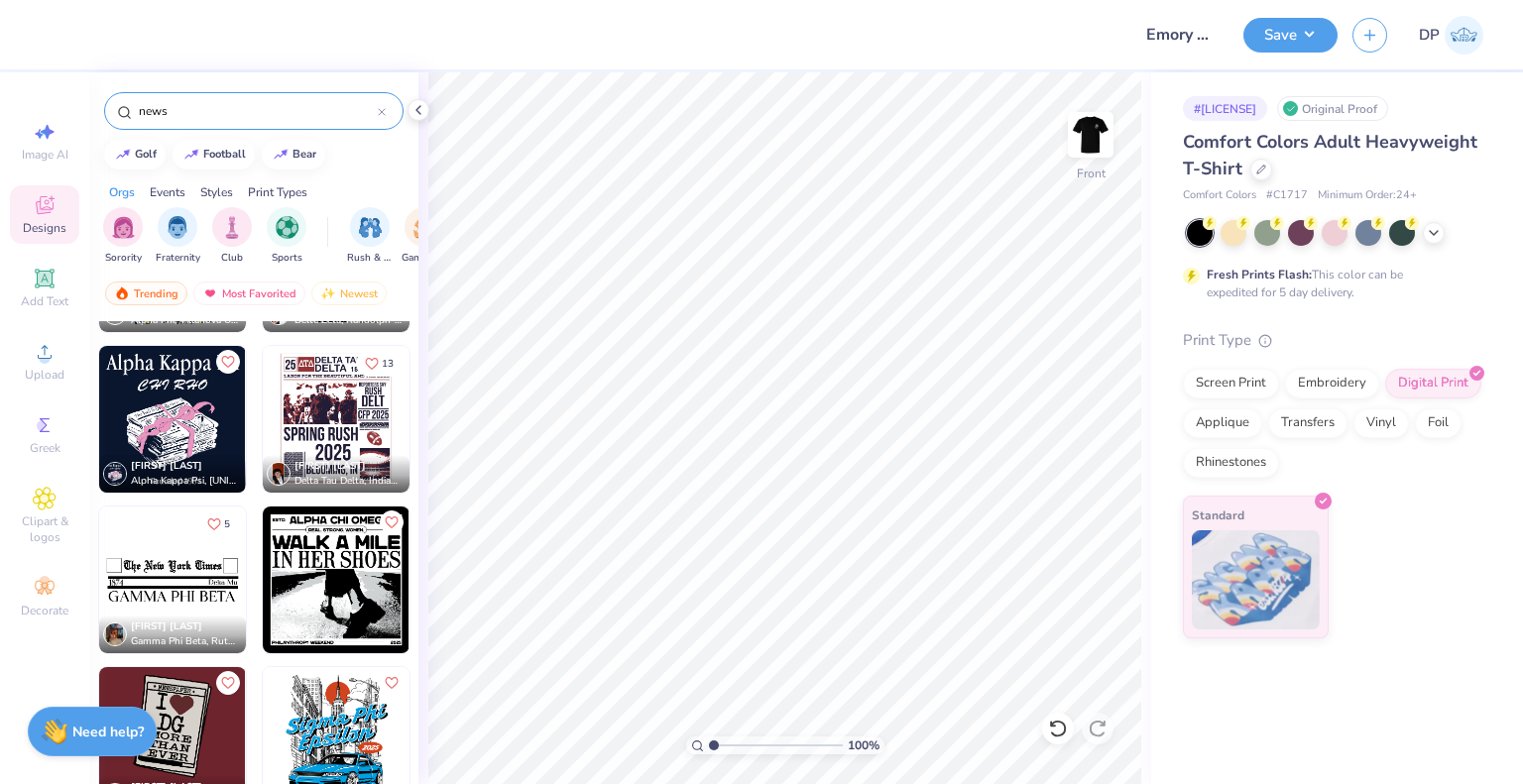 click at bounding box center (336, 580) 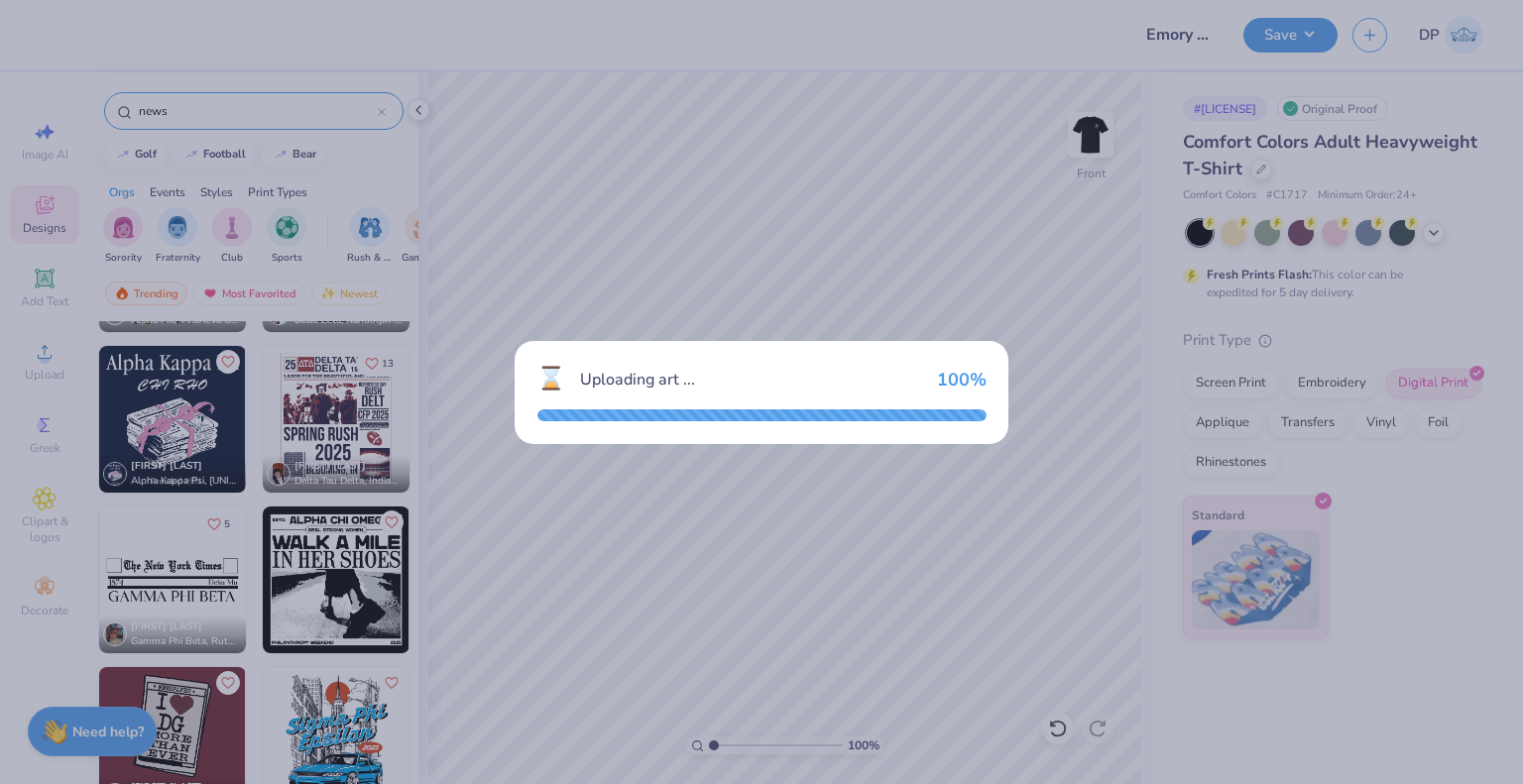 click on "Uploading art ..." at bounding box center (751, 380) 